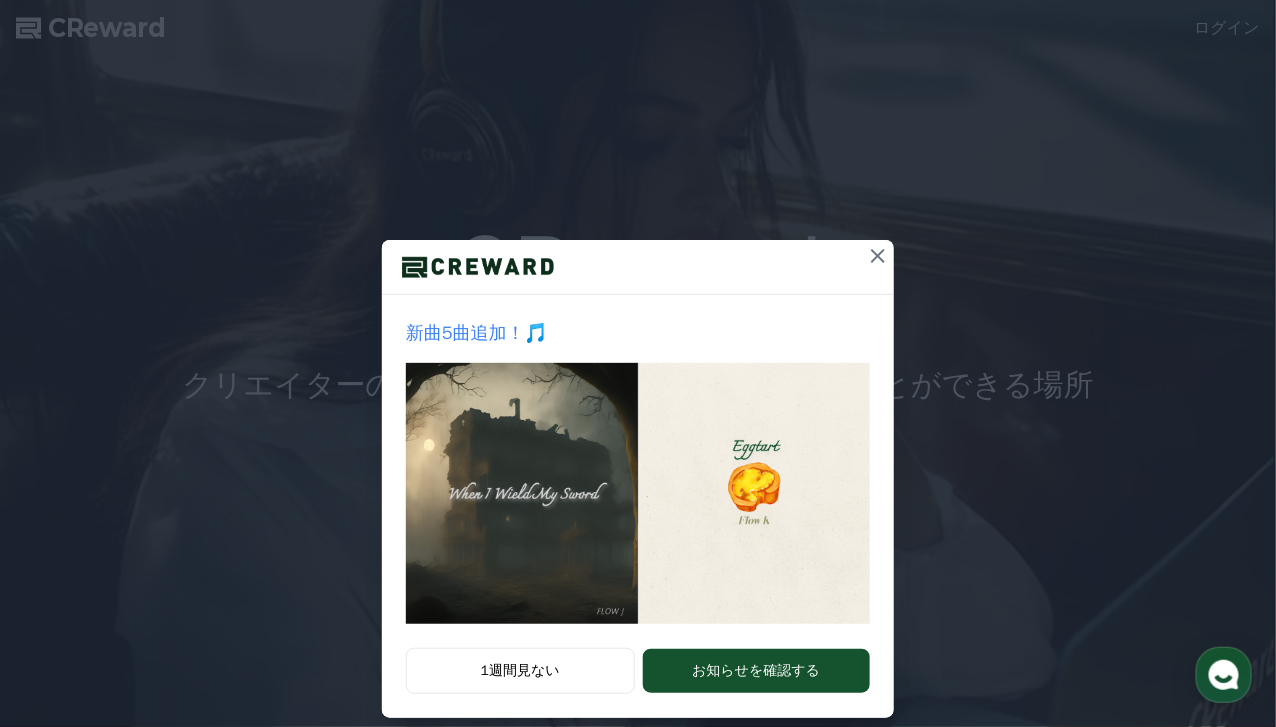 scroll, scrollTop: 0, scrollLeft: 0, axis: both 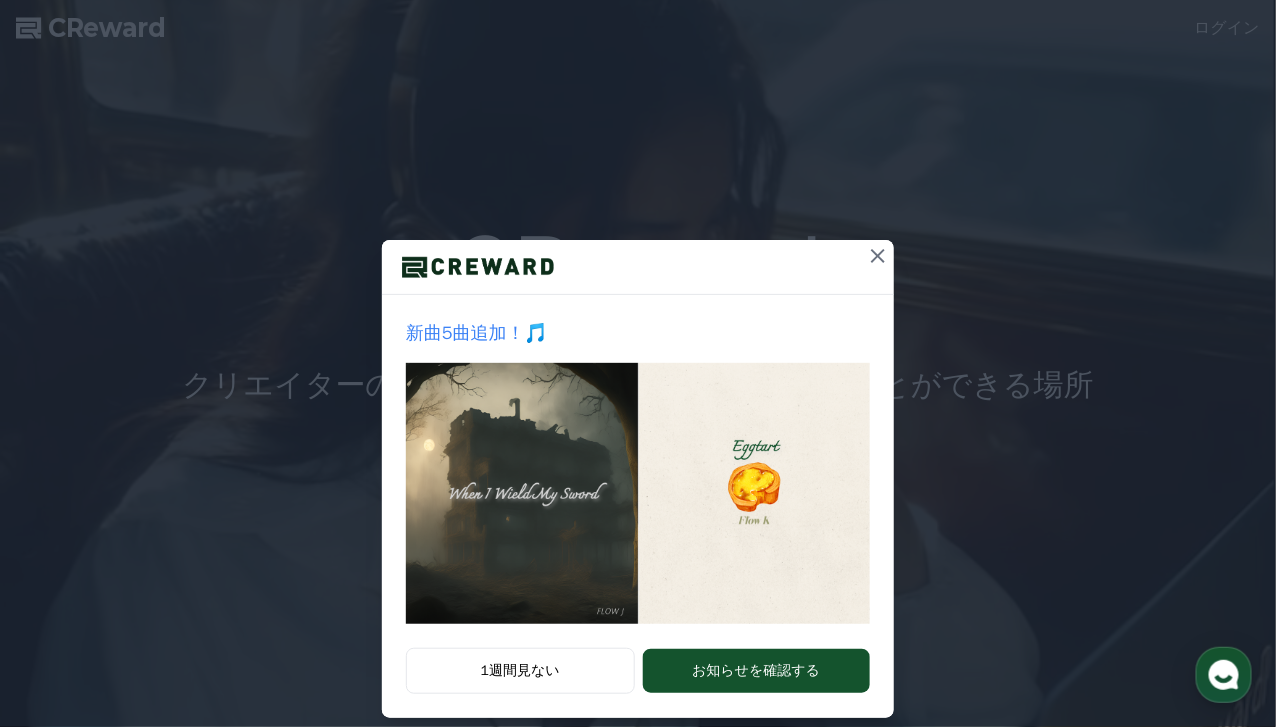 click 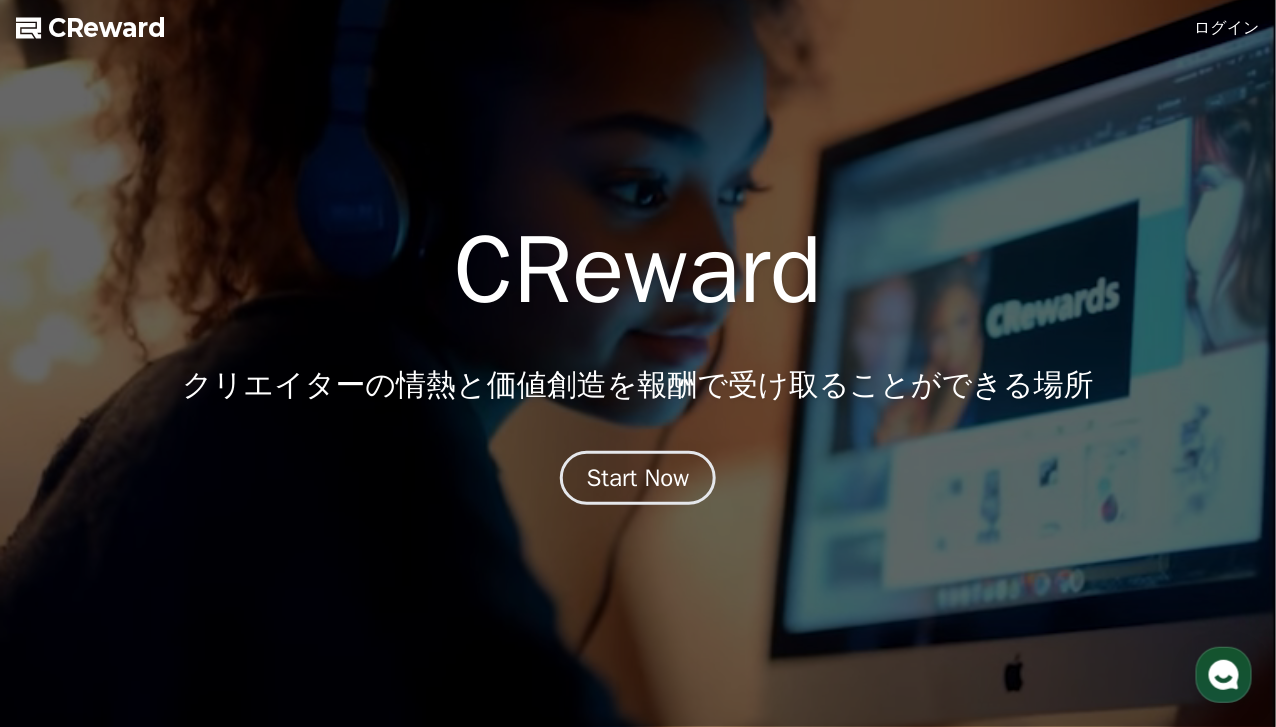 click on "ログイン" at bounding box center [1228, 28] 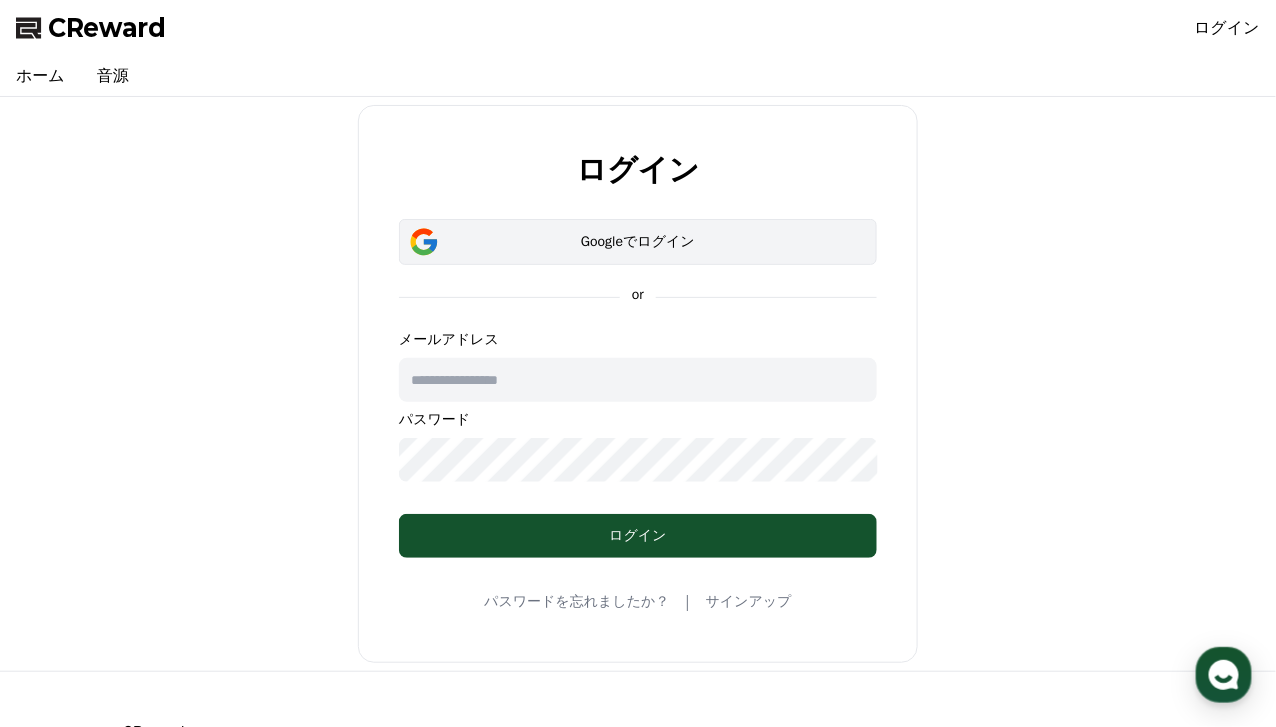 click on "Googleでログイン" at bounding box center [638, 242] 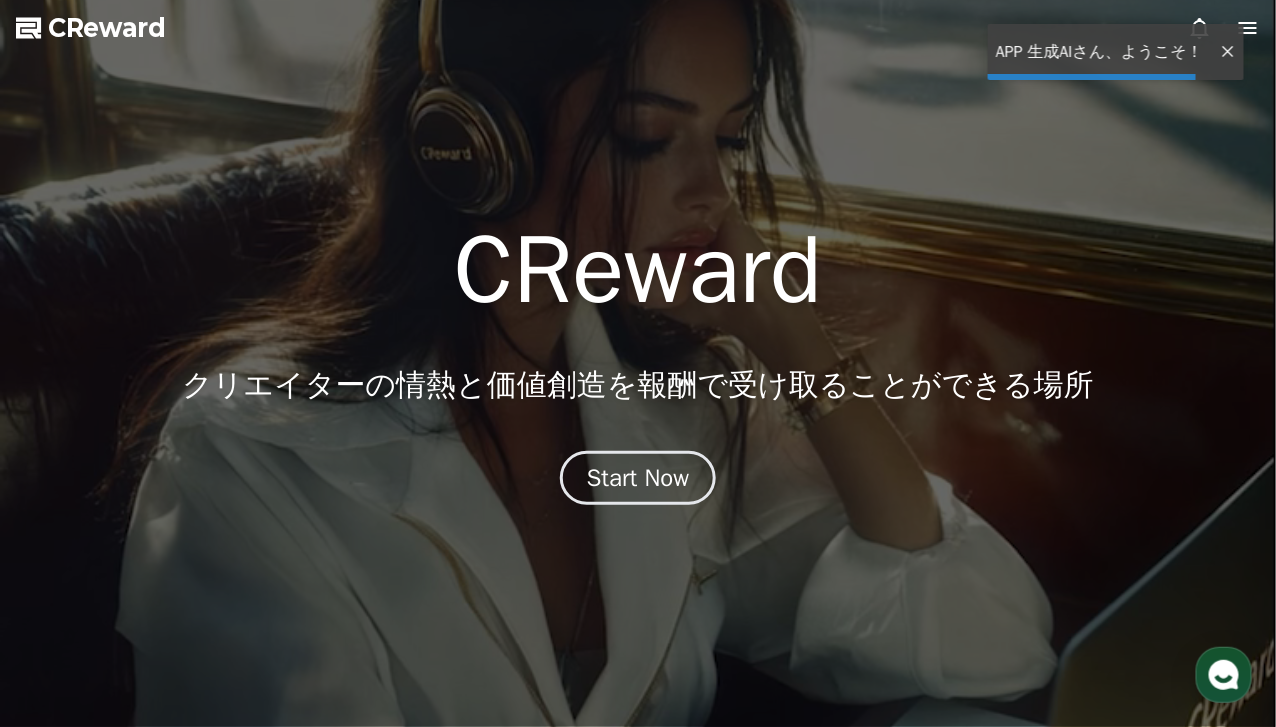 scroll, scrollTop: 0, scrollLeft: 0, axis: both 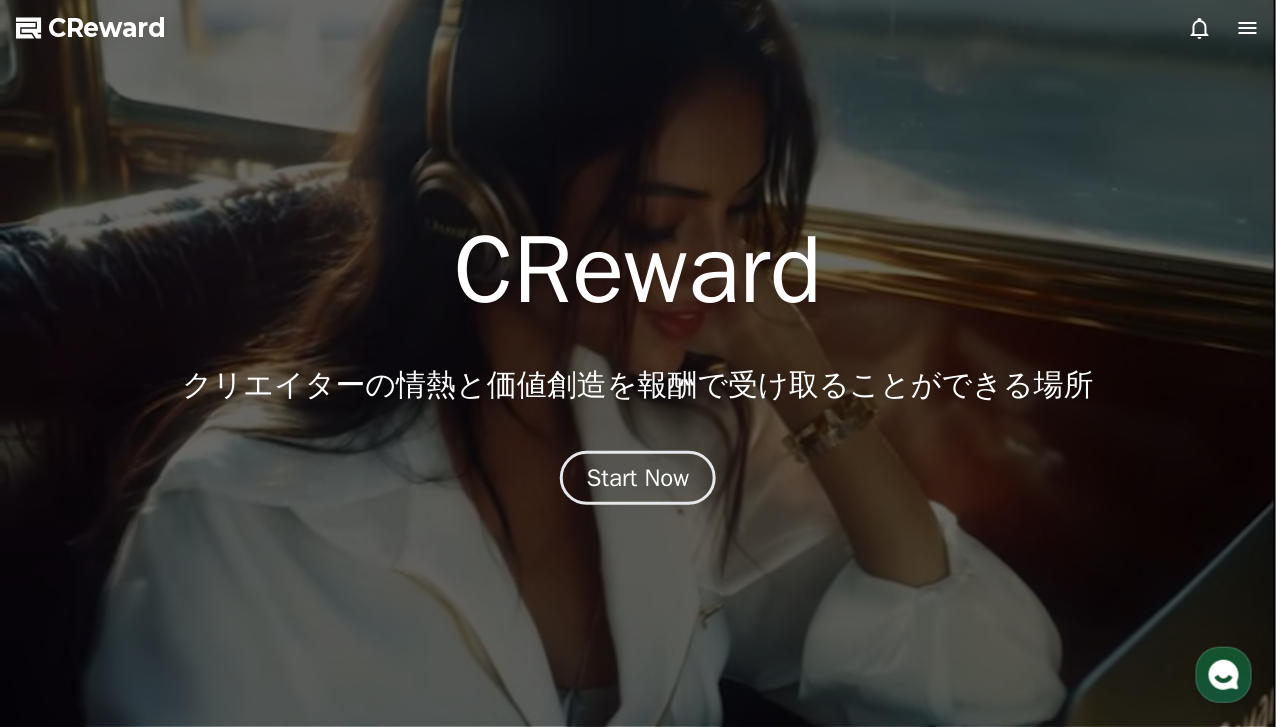 click 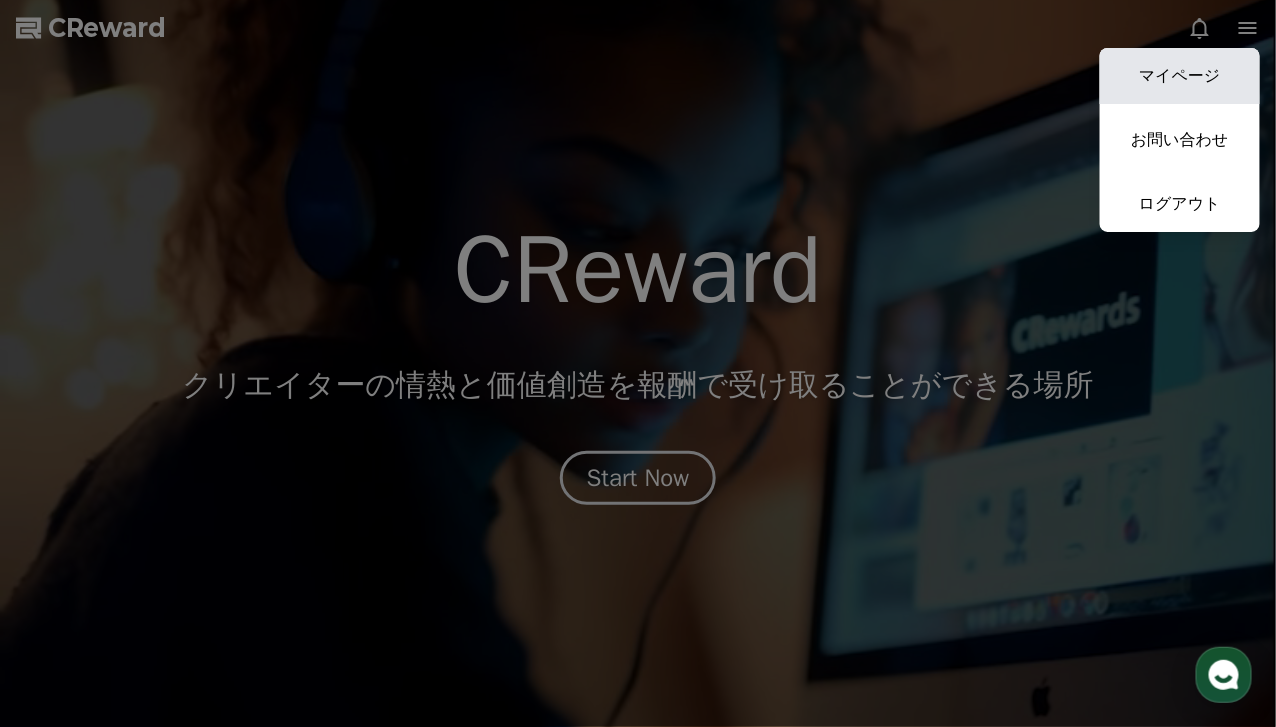 click on "マイページ" at bounding box center (1180, 76) 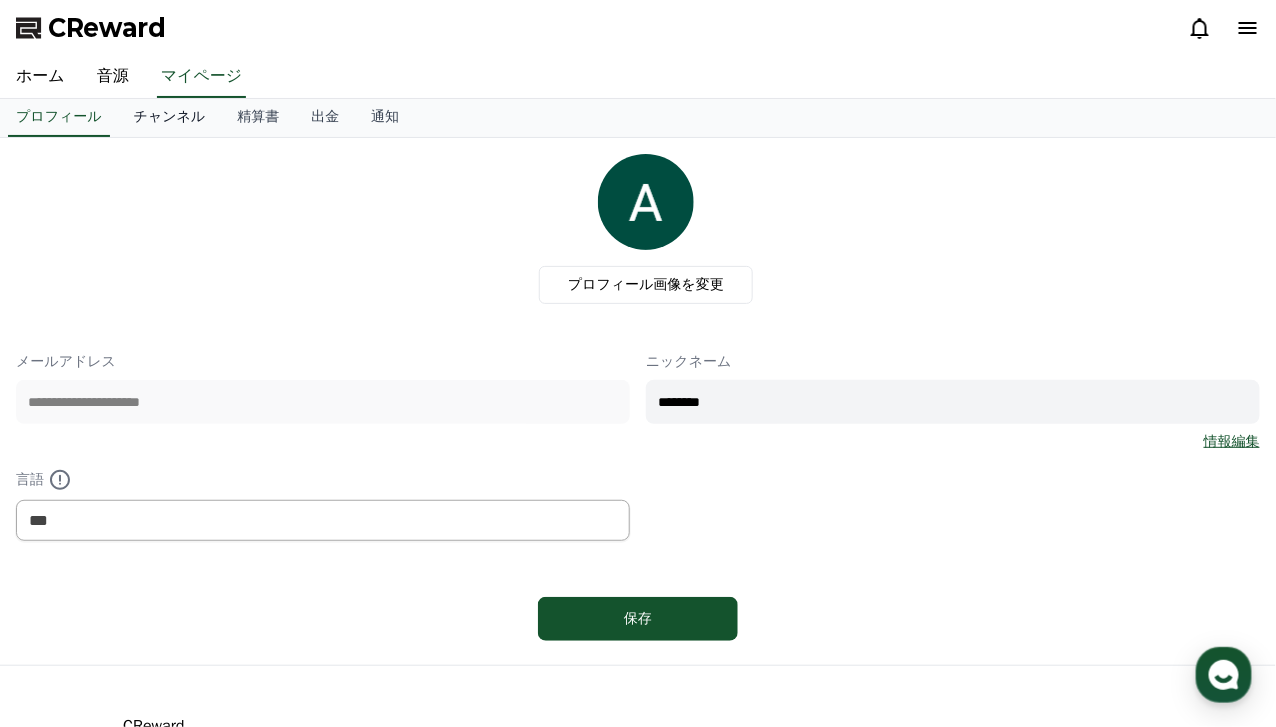 click on "チャンネル" at bounding box center [170, 118] 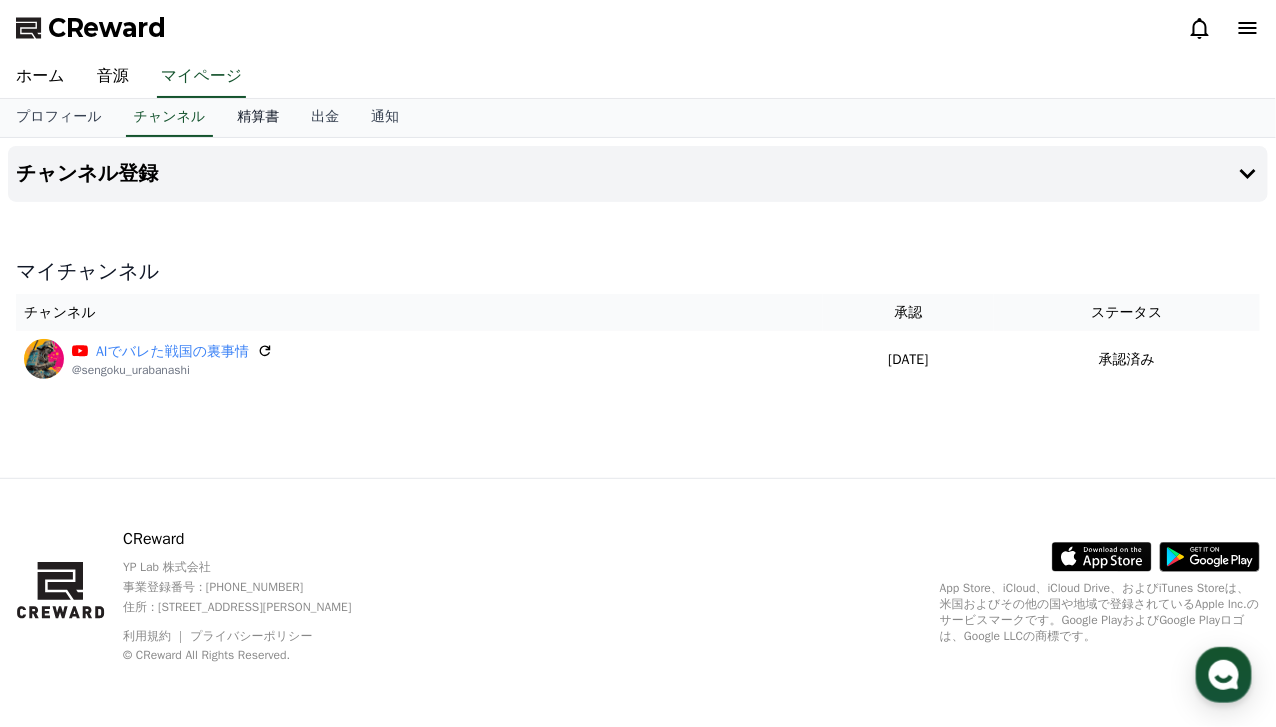 click on "精算書" at bounding box center [258, 118] 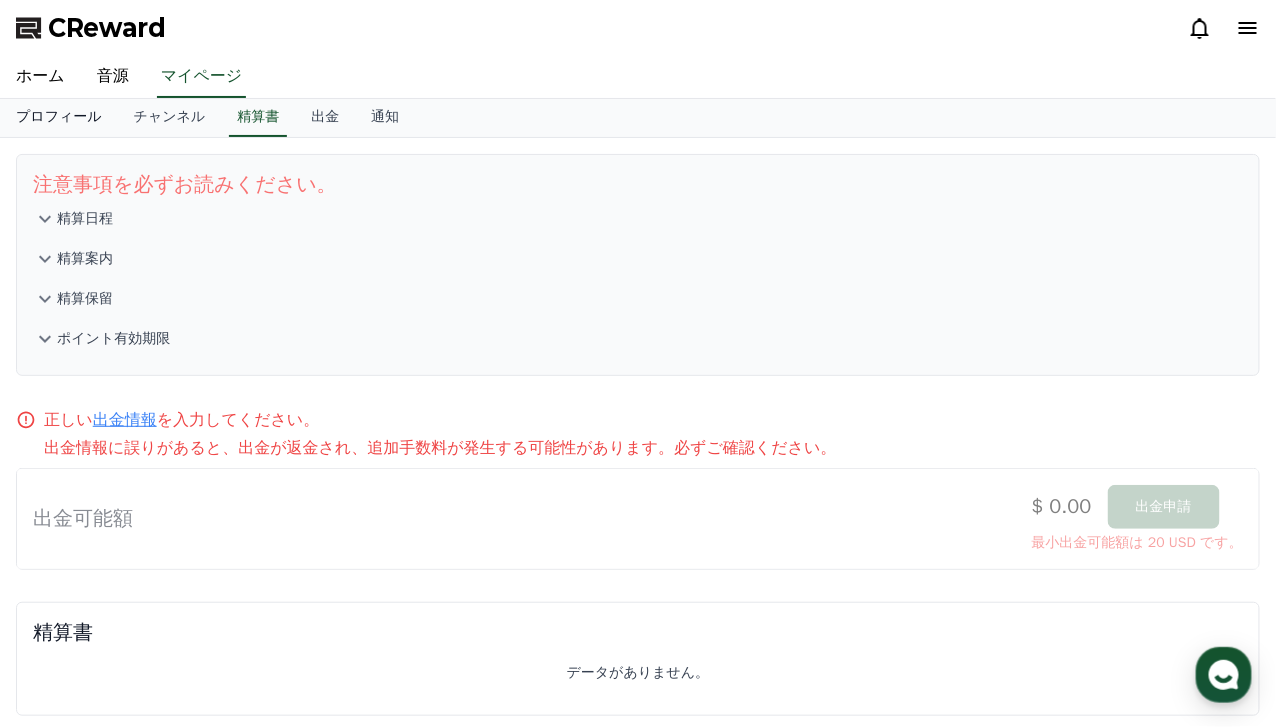 click on "プロフィール" at bounding box center [59, 118] 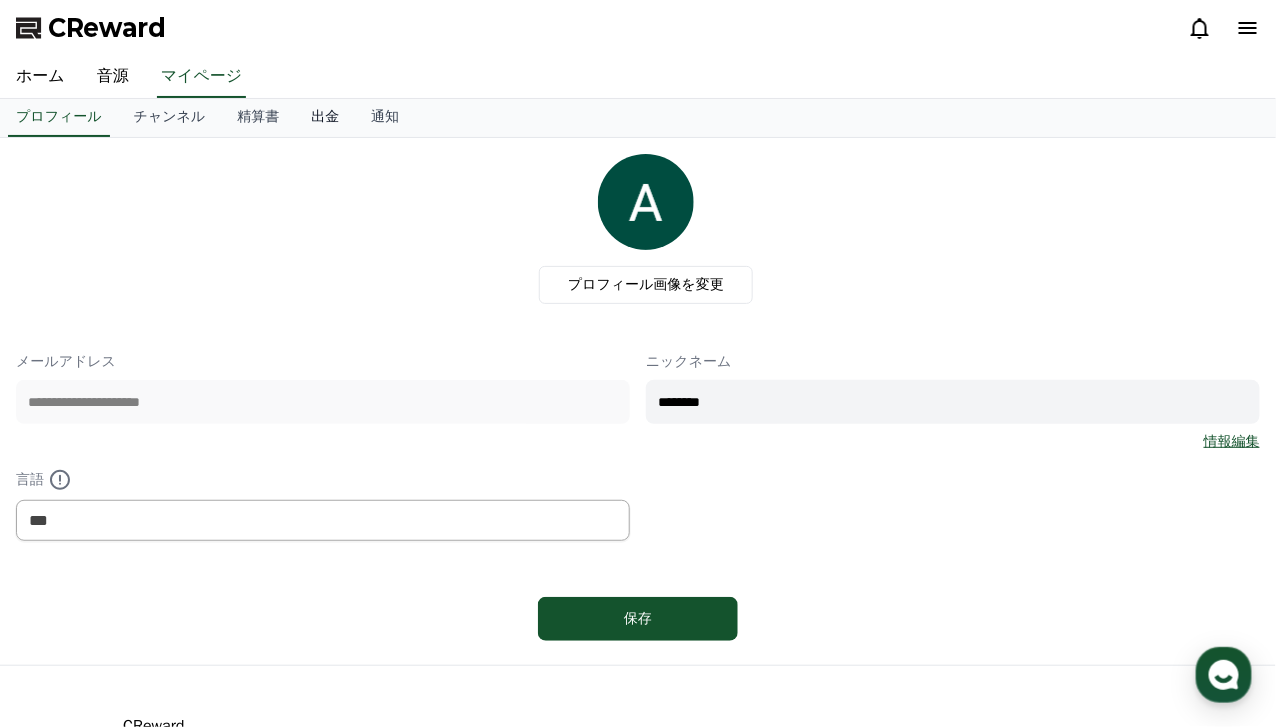 click on "出金" at bounding box center [325, 118] 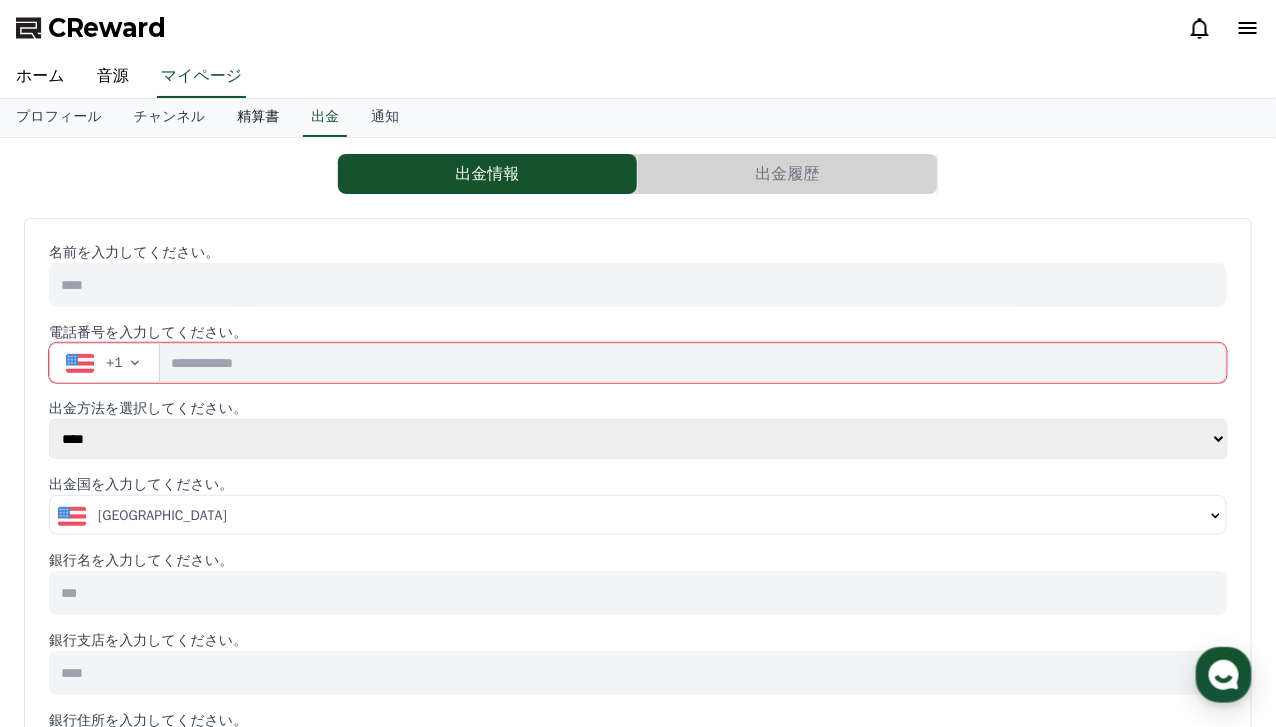 click on "精算書" at bounding box center (258, 118) 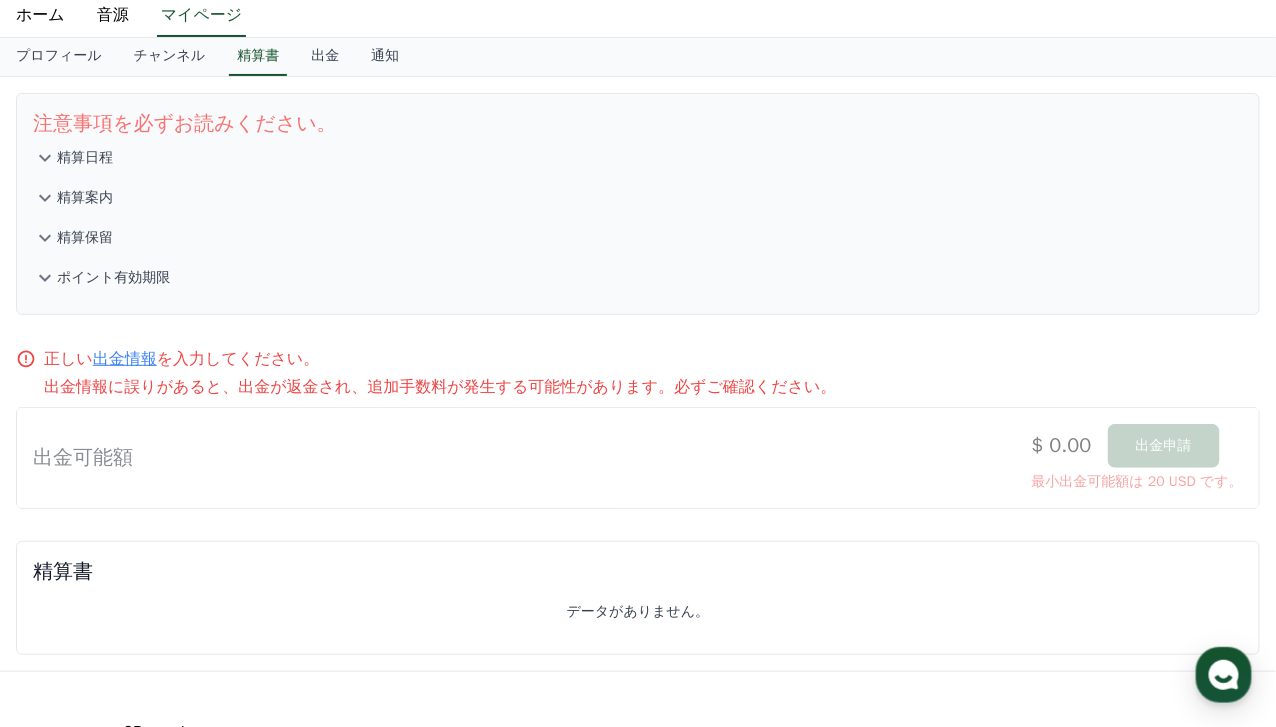 scroll, scrollTop: 0, scrollLeft: 0, axis: both 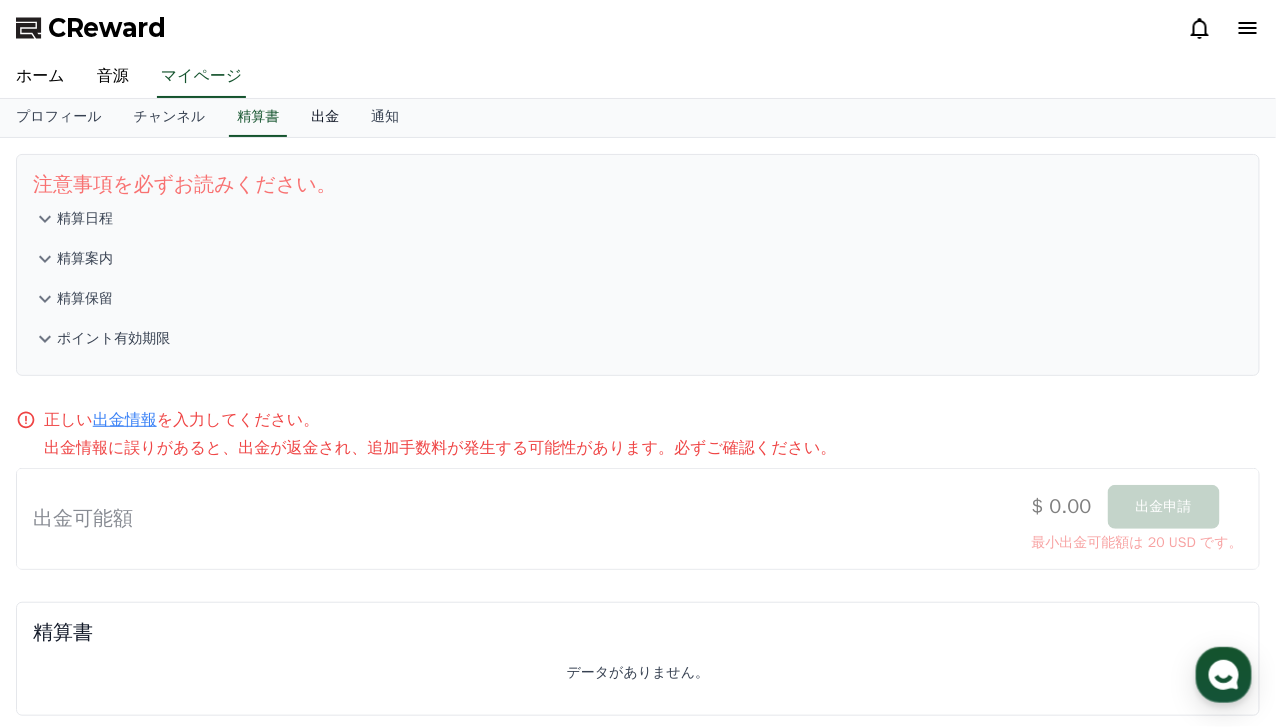 click on "出金" at bounding box center (325, 118) 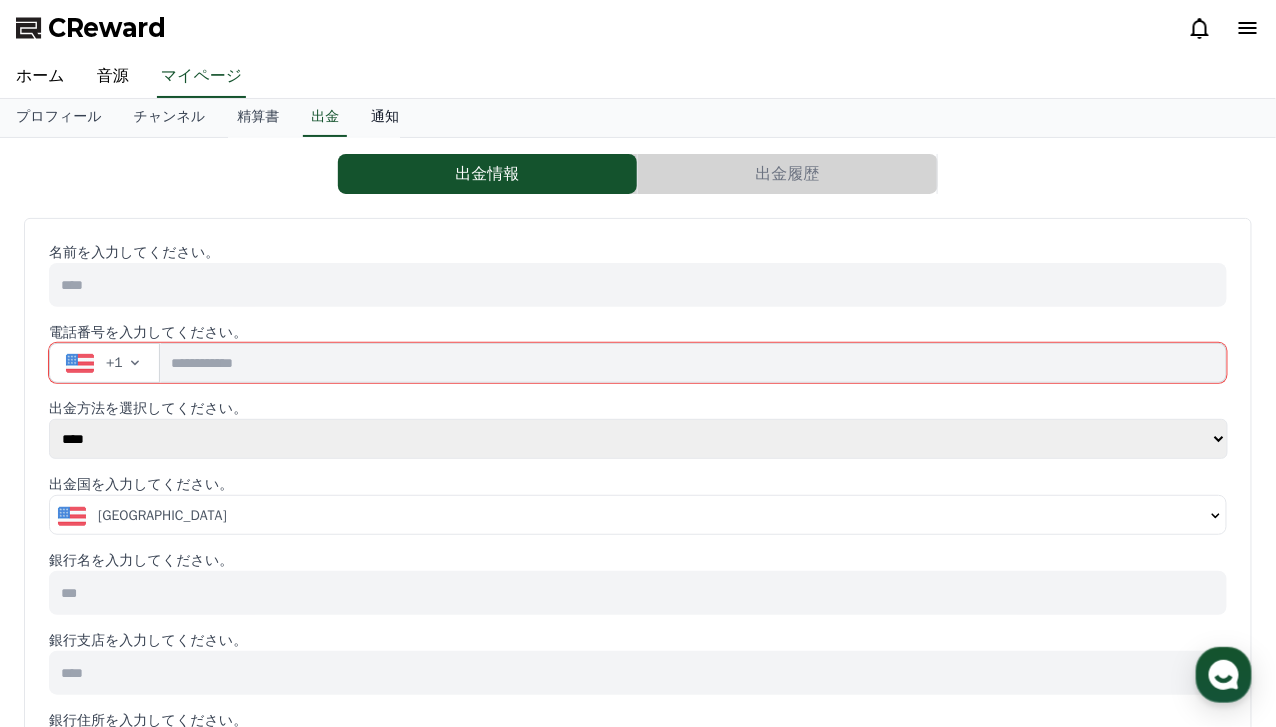 click on "通知" at bounding box center (385, 118) 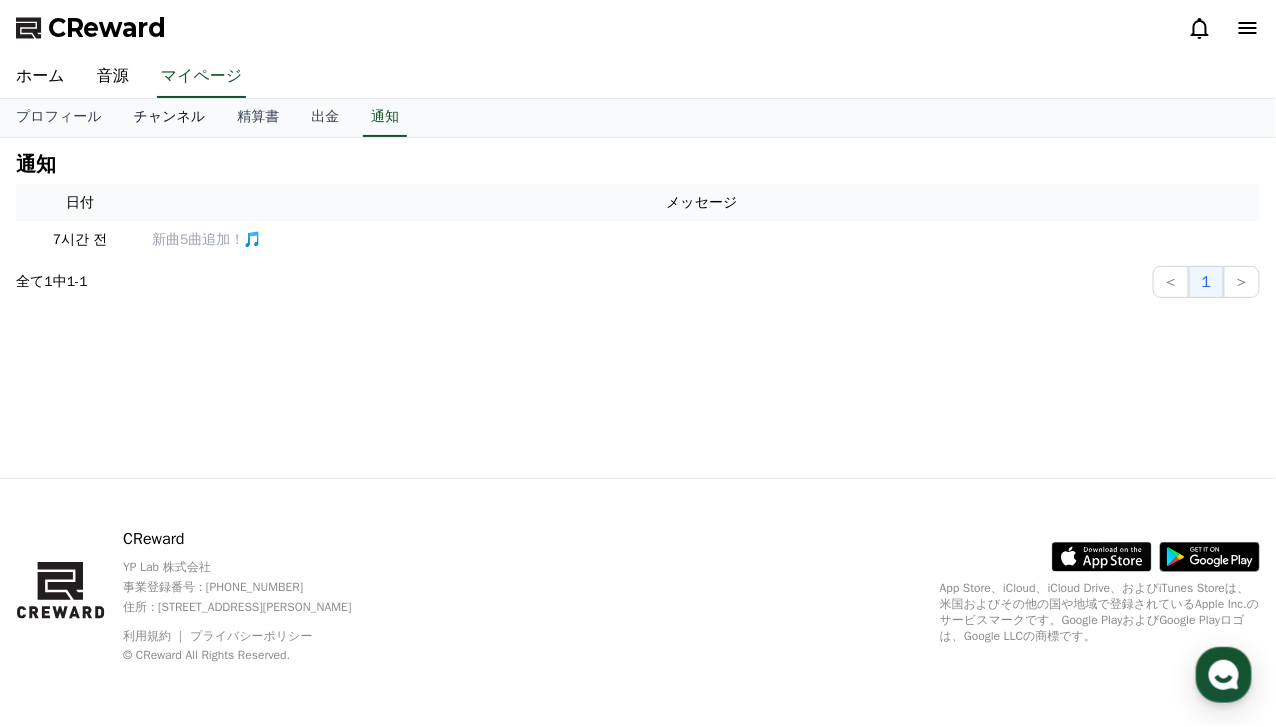 click on "チャンネル" at bounding box center (170, 118) 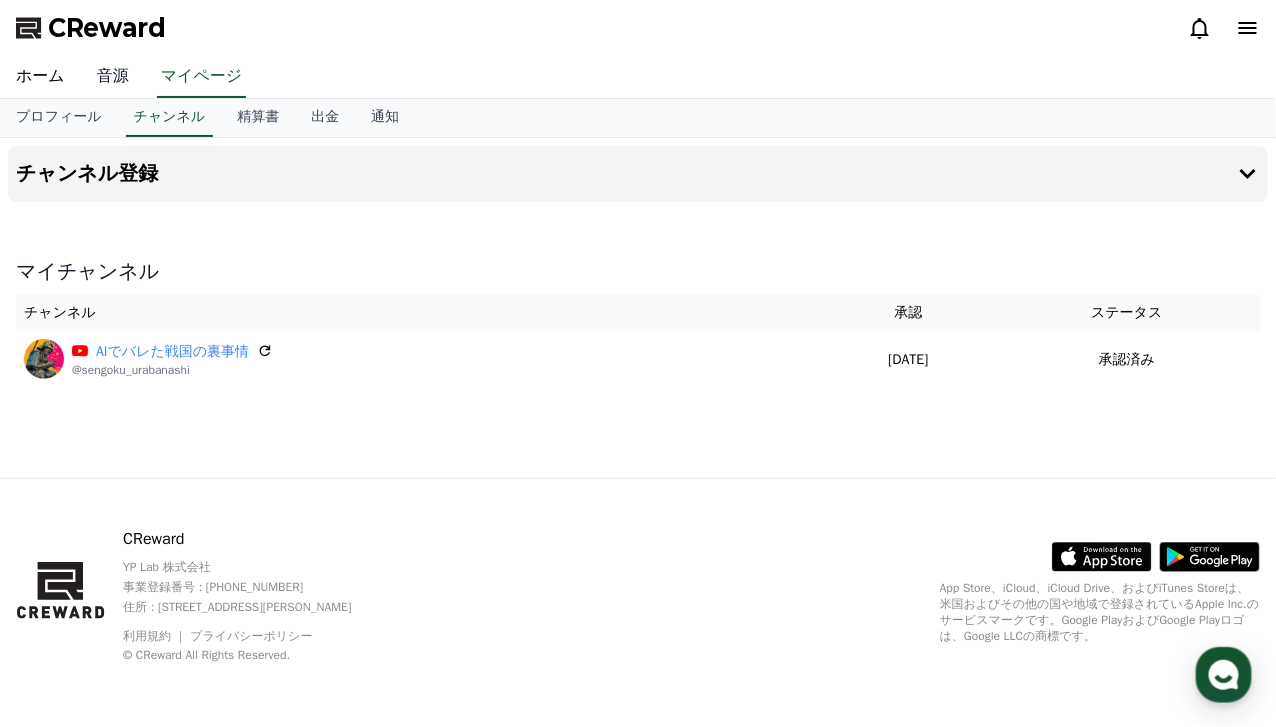 click on "音源" at bounding box center (113, 77) 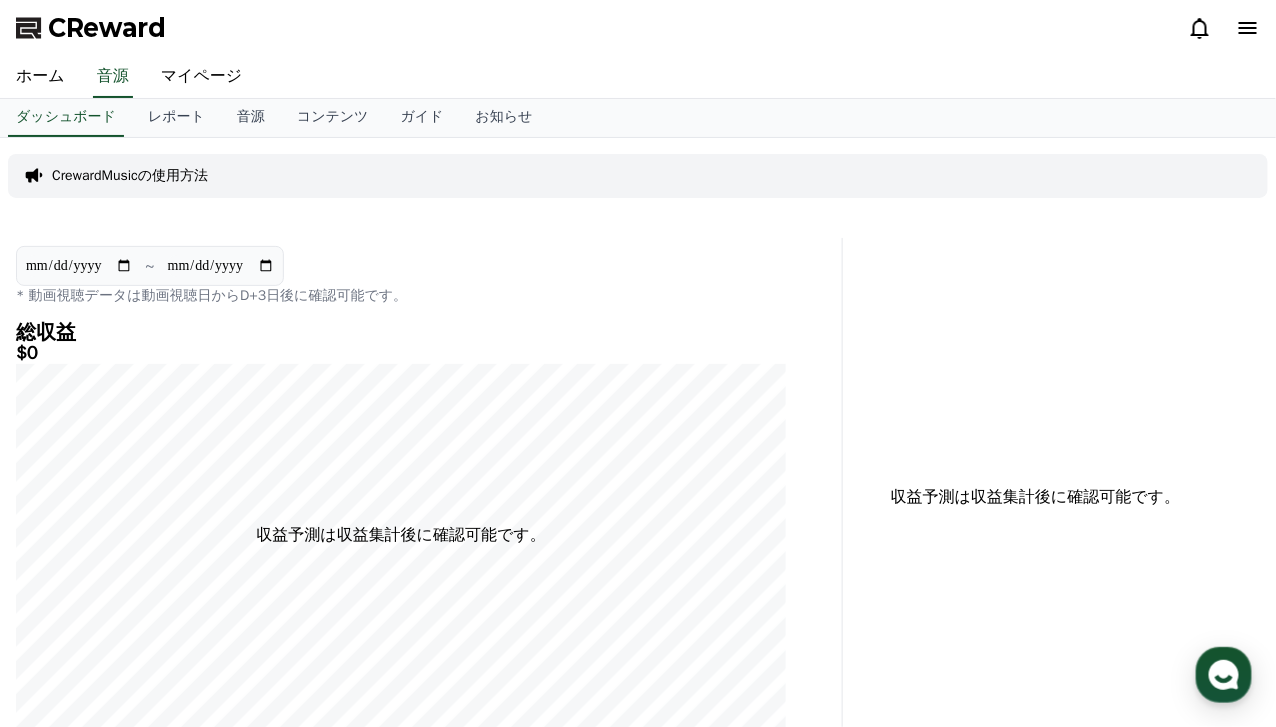 click on "CrewardMusicの使用方法" at bounding box center [638, 176] 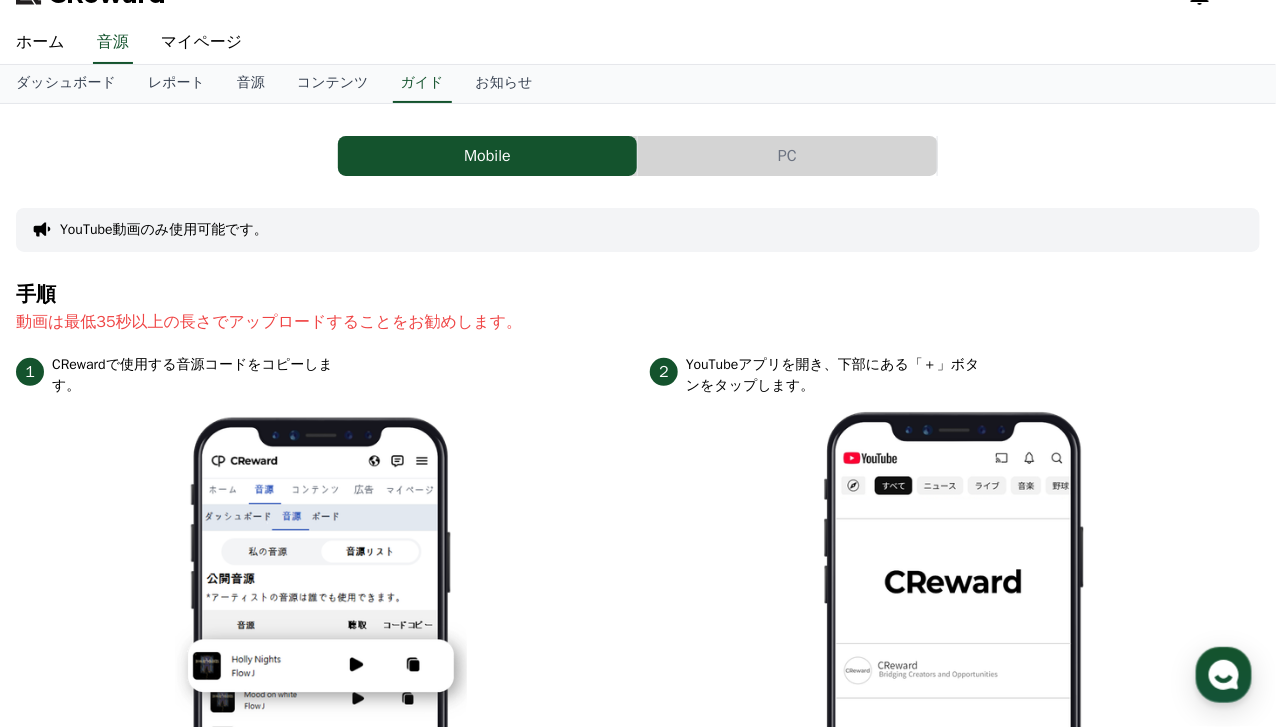 scroll, scrollTop: 0, scrollLeft: 0, axis: both 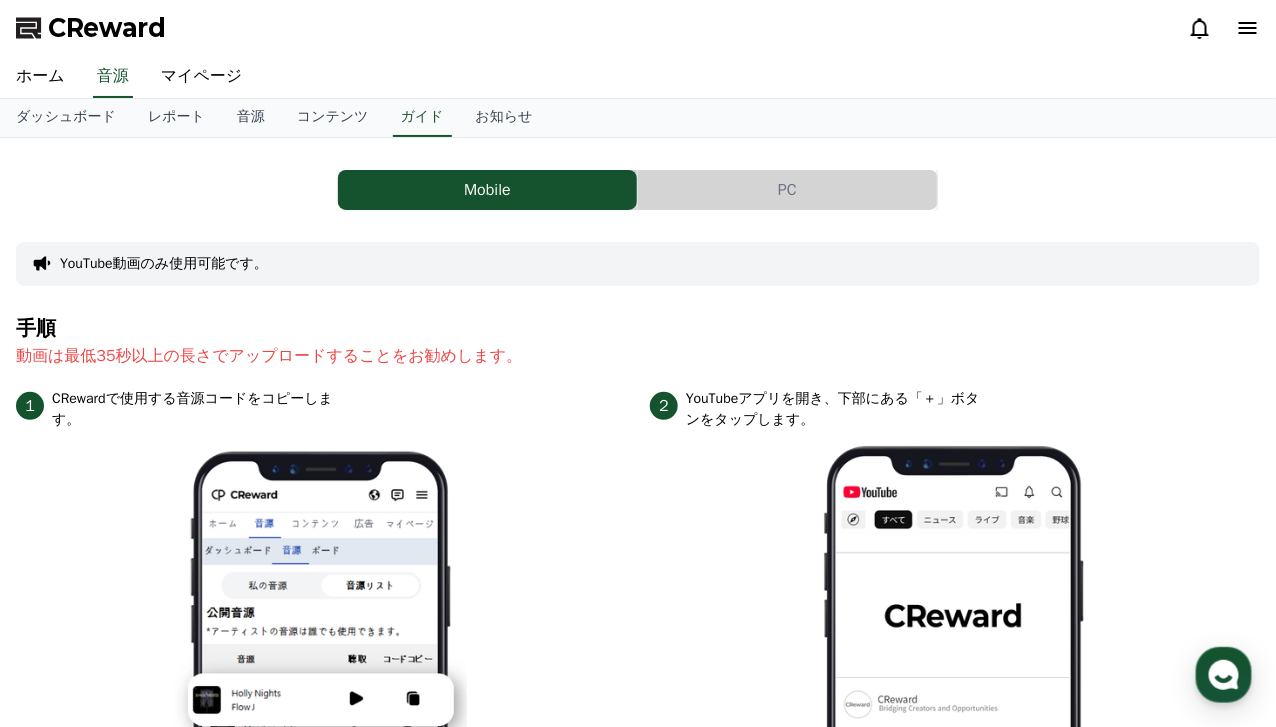 click on "PC" at bounding box center (787, 190) 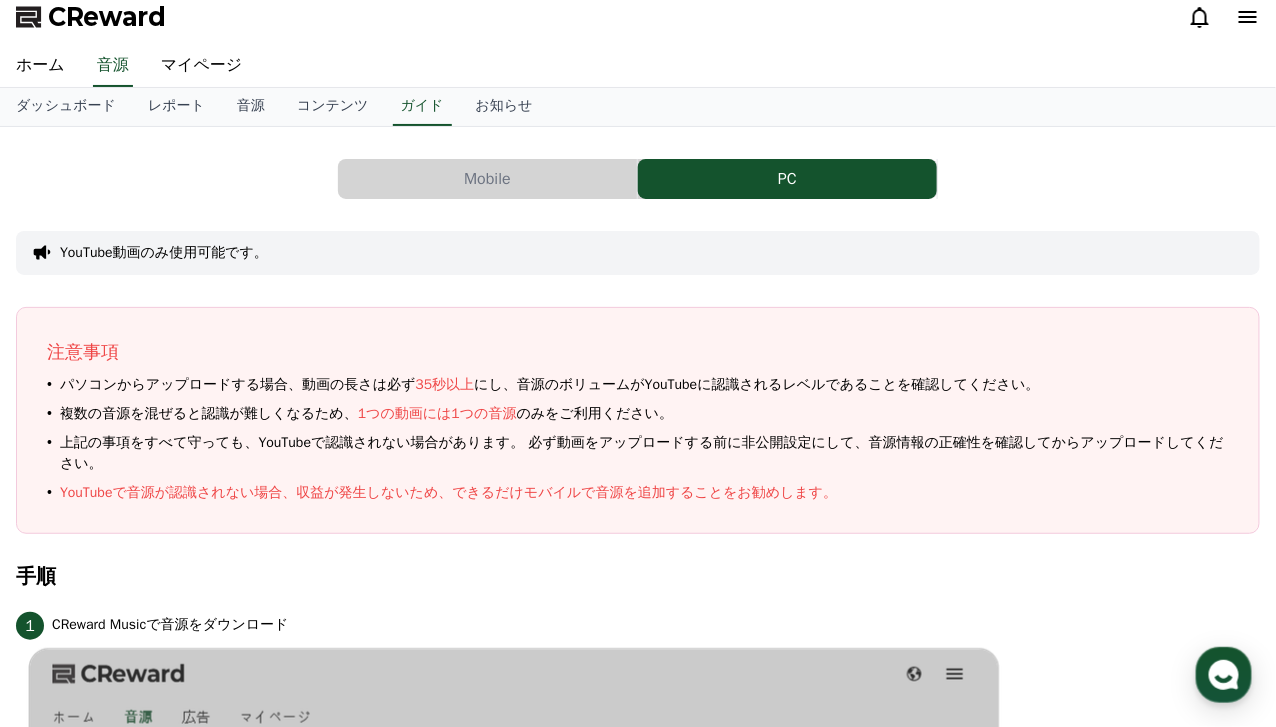 scroll, scrollTop: 0, scrollLeft: 0, axis: both 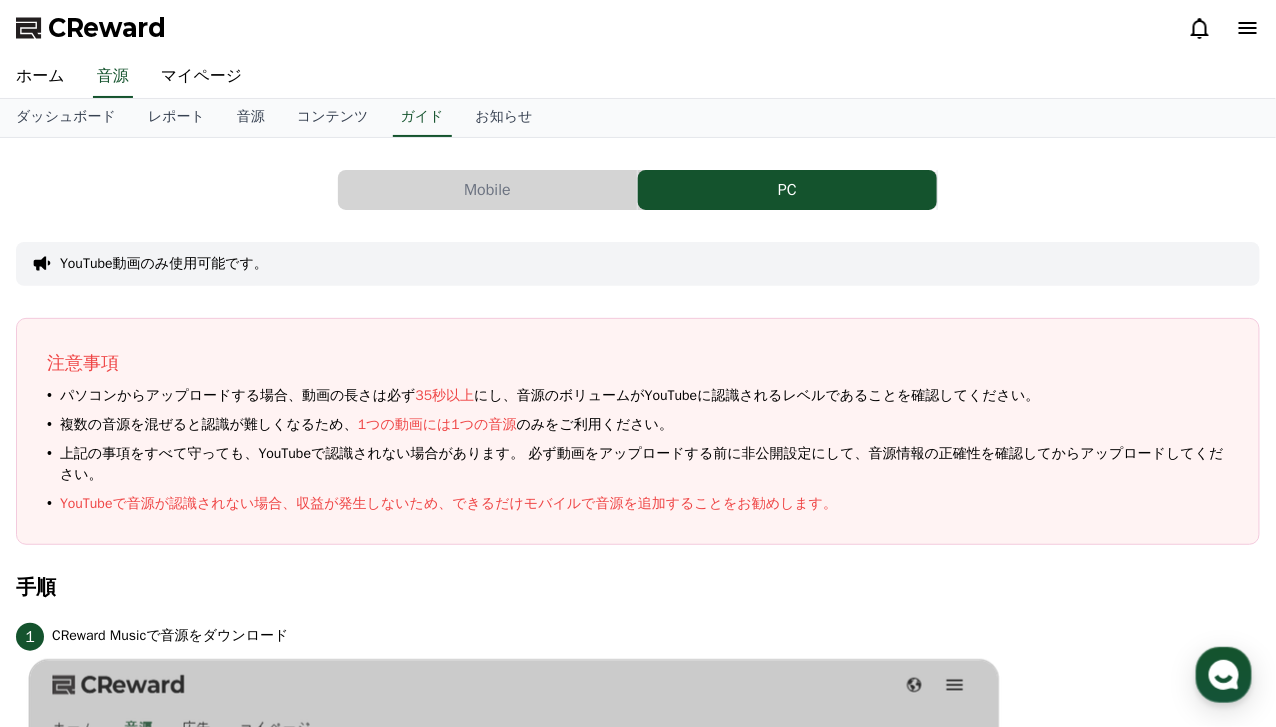 click on "Mobile" at bounding box center [487, 190] 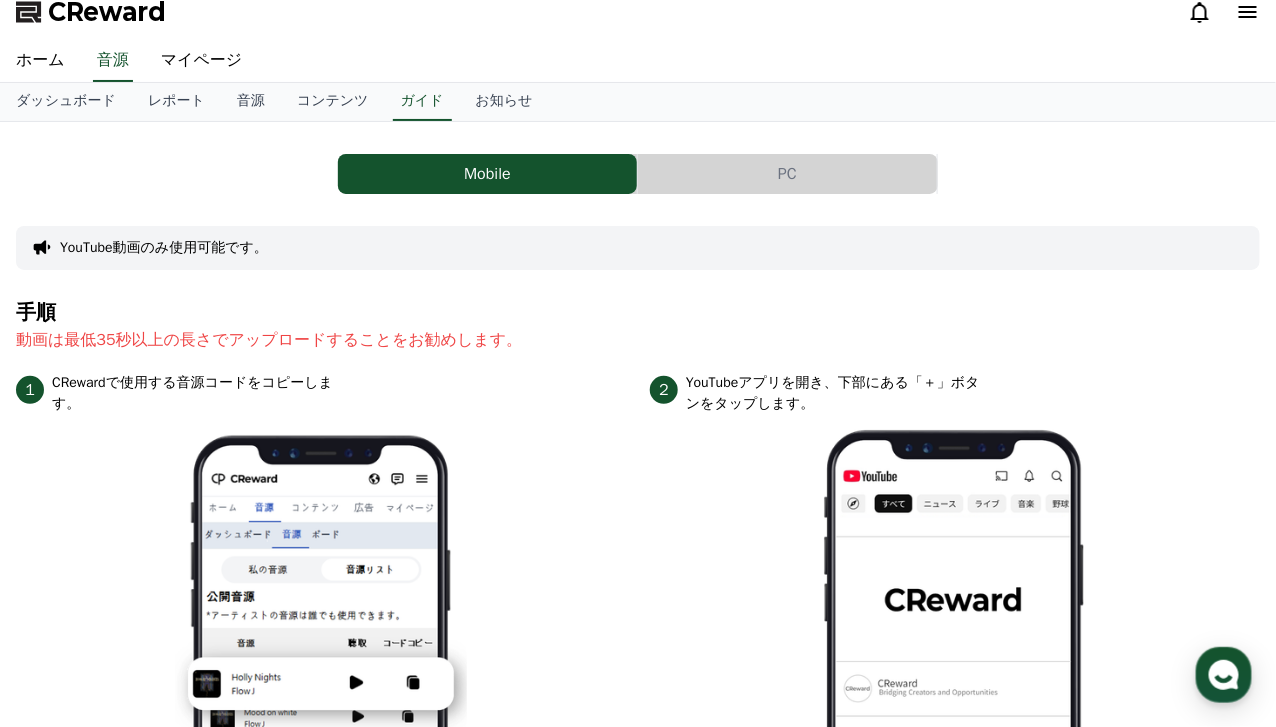 scroll, scrollTop: 0, scrollLeft: 0, axis: both 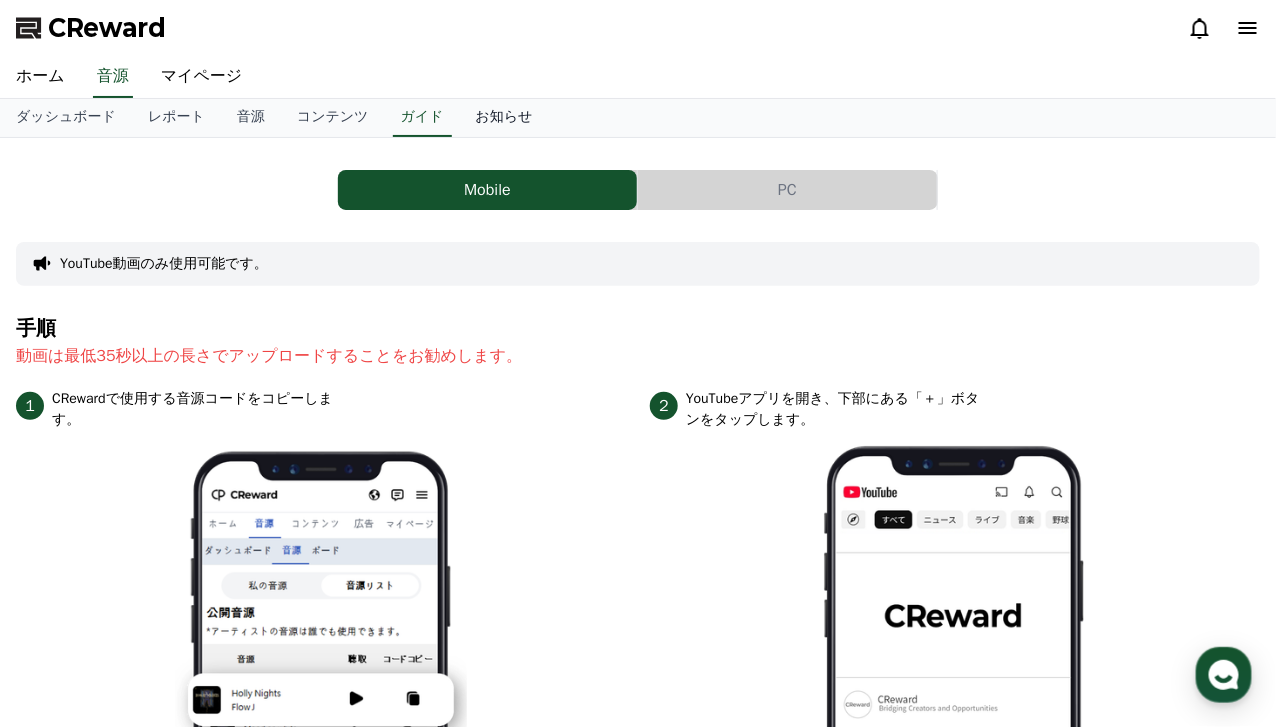 click on "お知らせ" at bounding box center [504, 118] 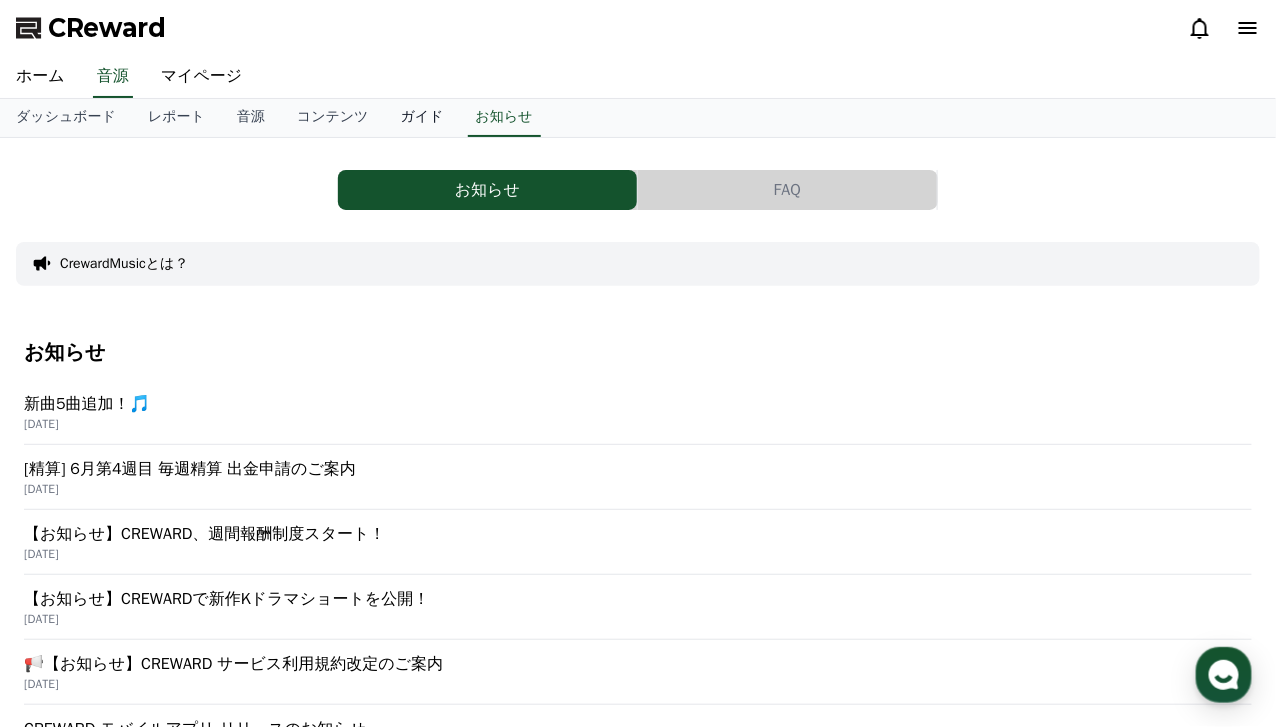 click on "ガイド" at bounding box center (422, 118) 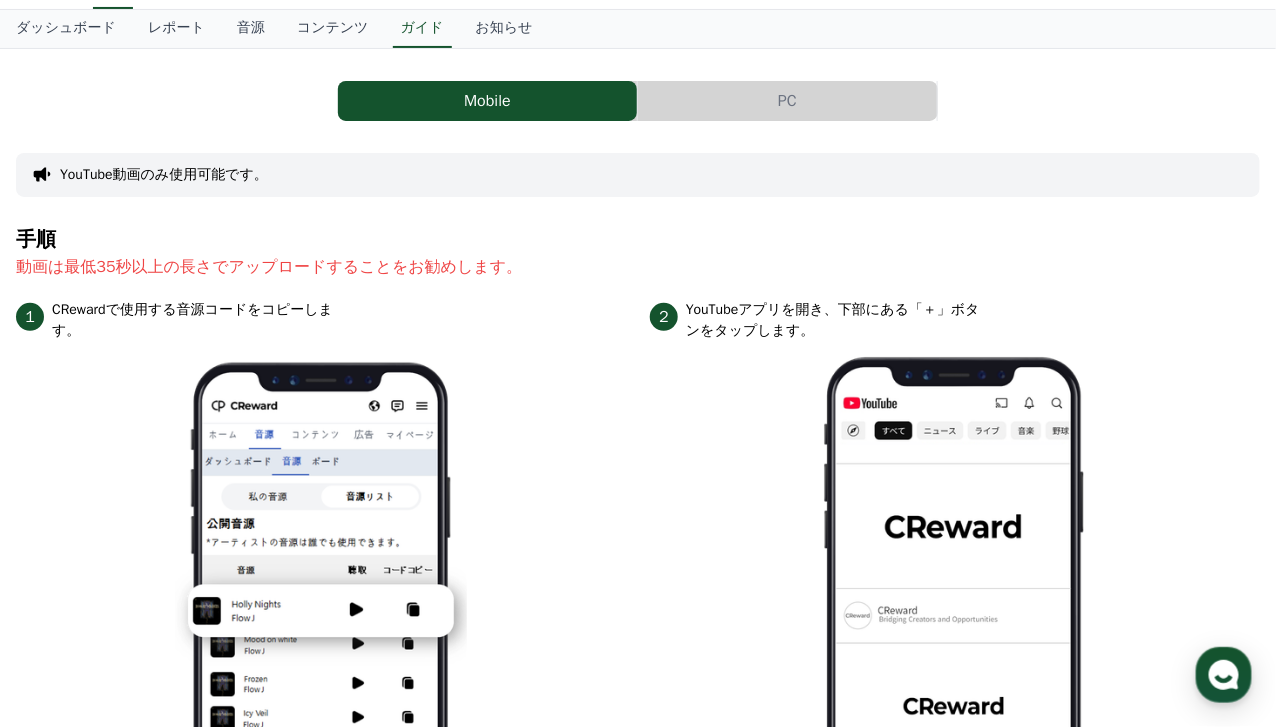 scroll, scrollTop: 0, scrollLeft: 0, axis: both 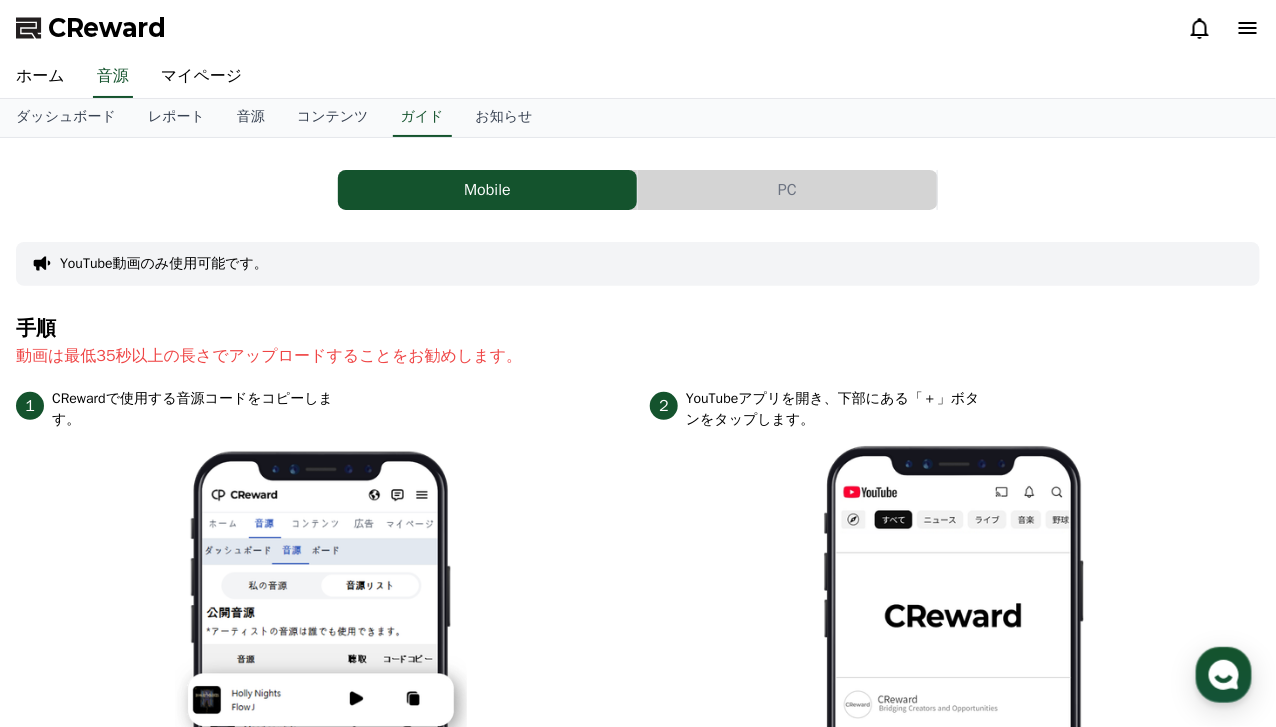 click on "PC" at bounding box center [787, 190] 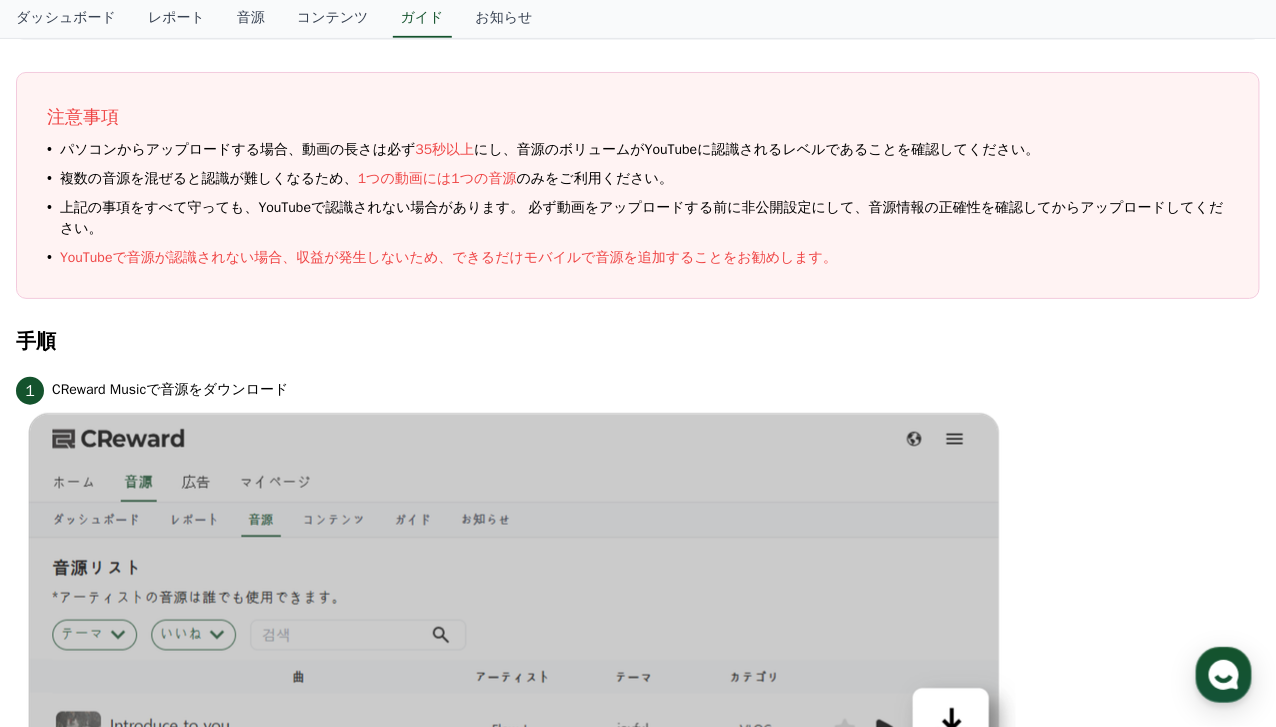 scroll, scrollTop: 0, scrollLeft: 0, axis: both 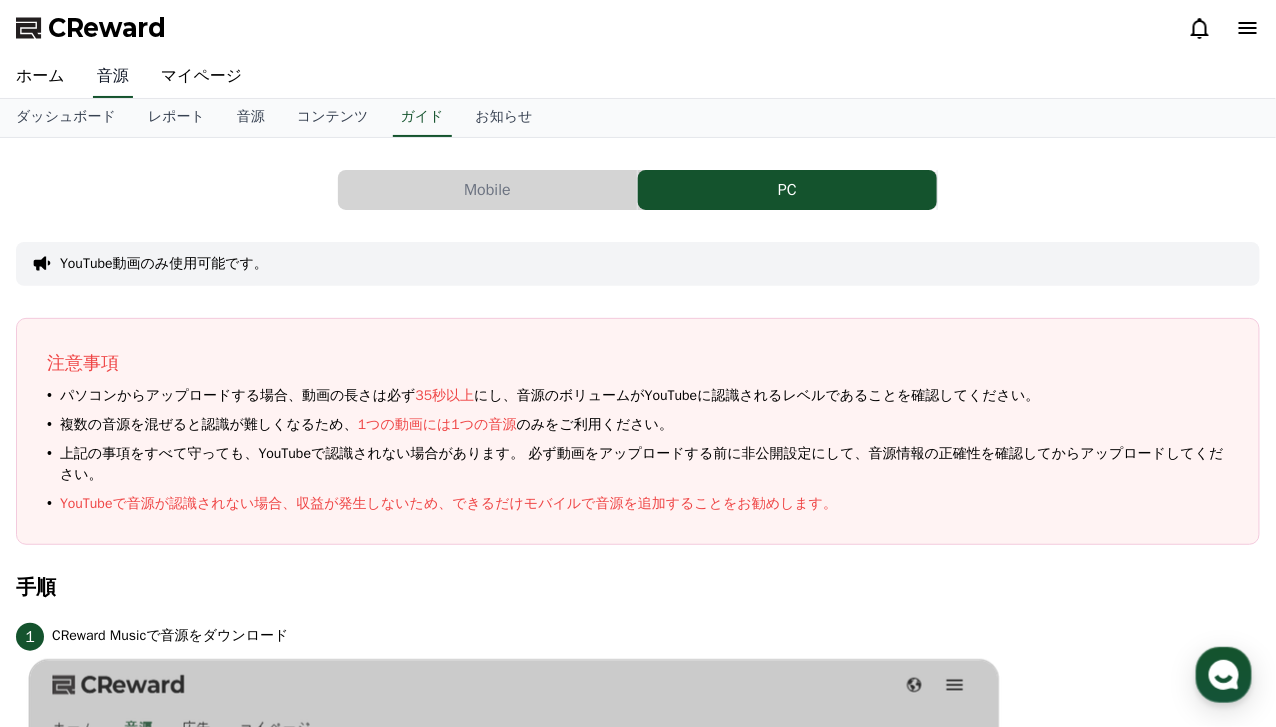 click on "音源" at bounding box center [113, 77] 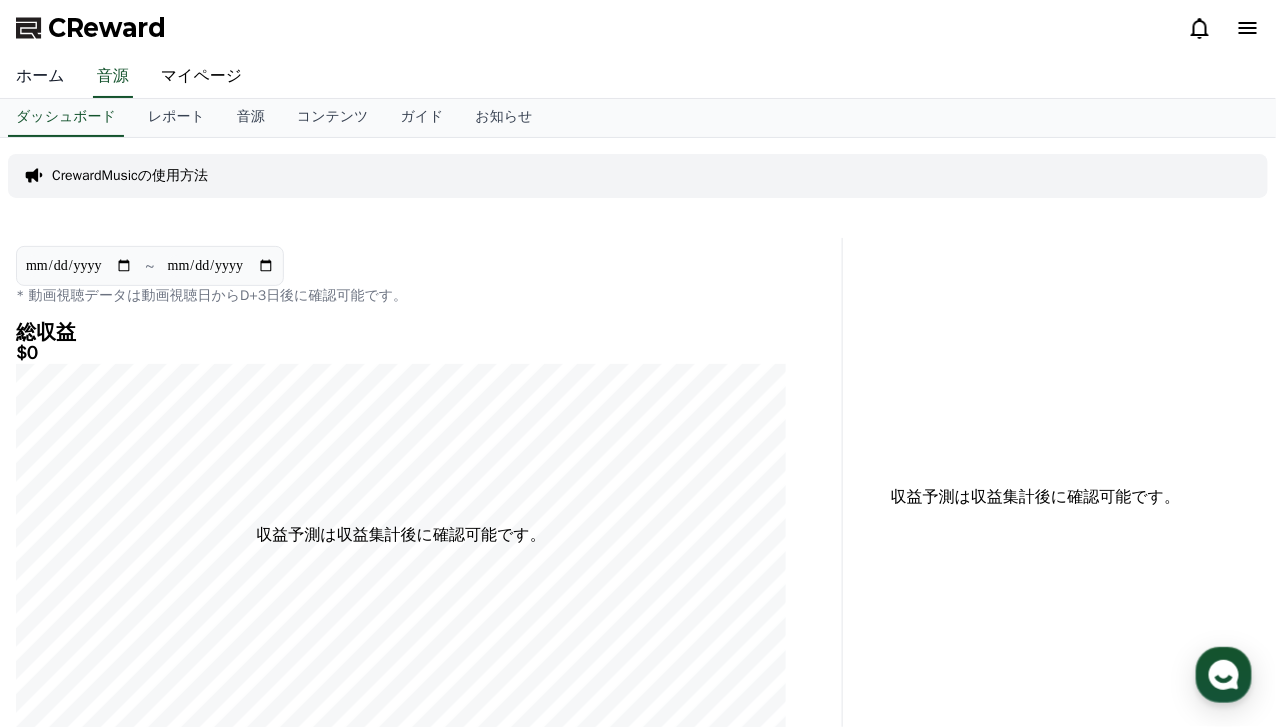click on "ホーム" at bounding box center (40, 77) 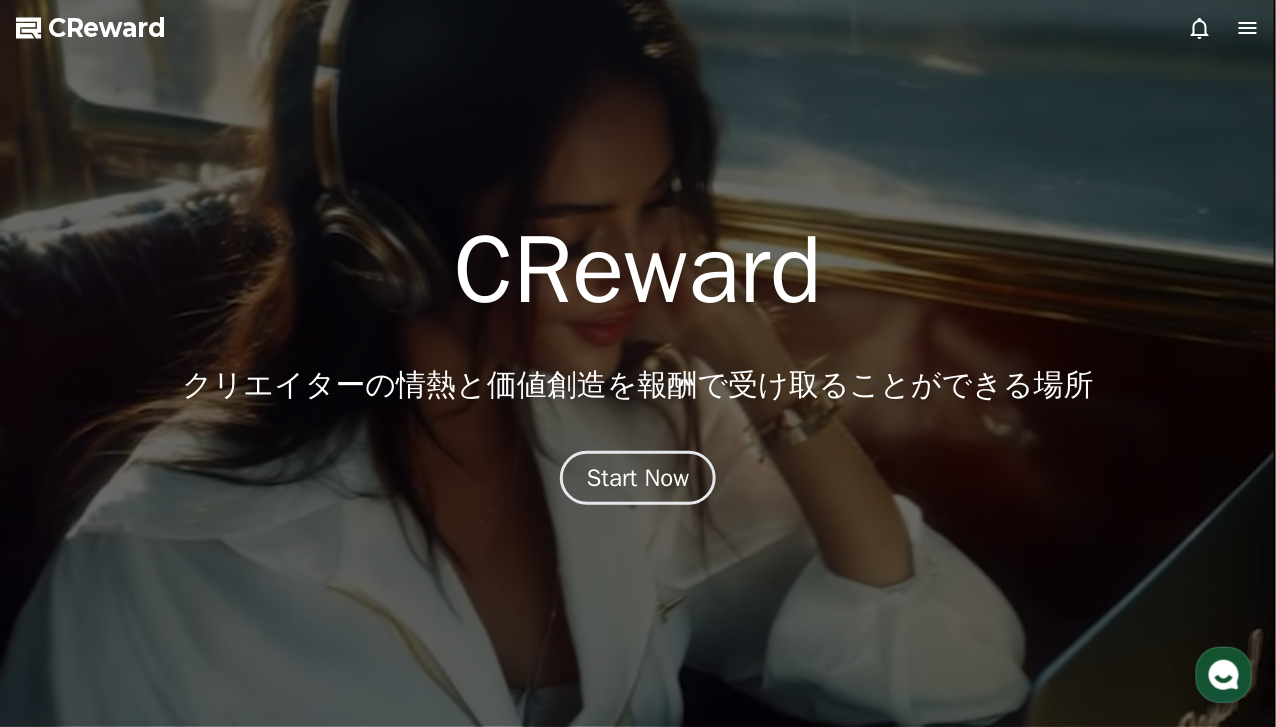 click 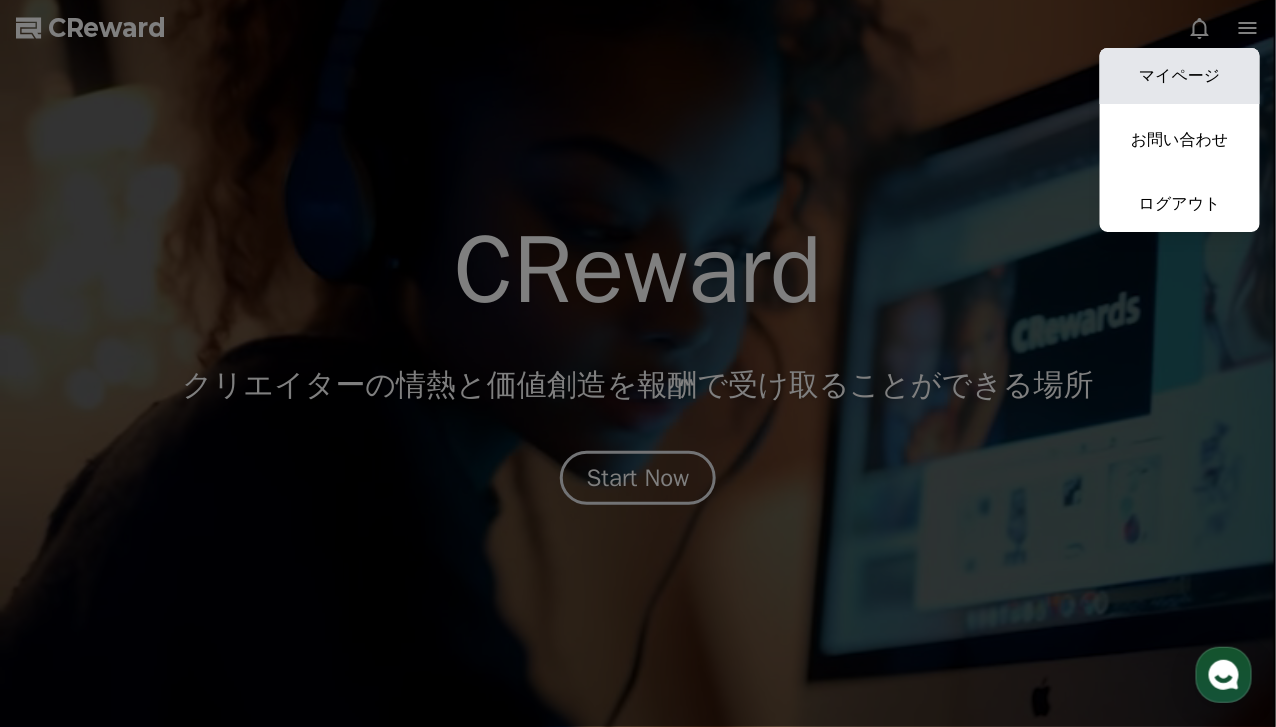 click on "マイページ" at bounding box center [1180, 76] 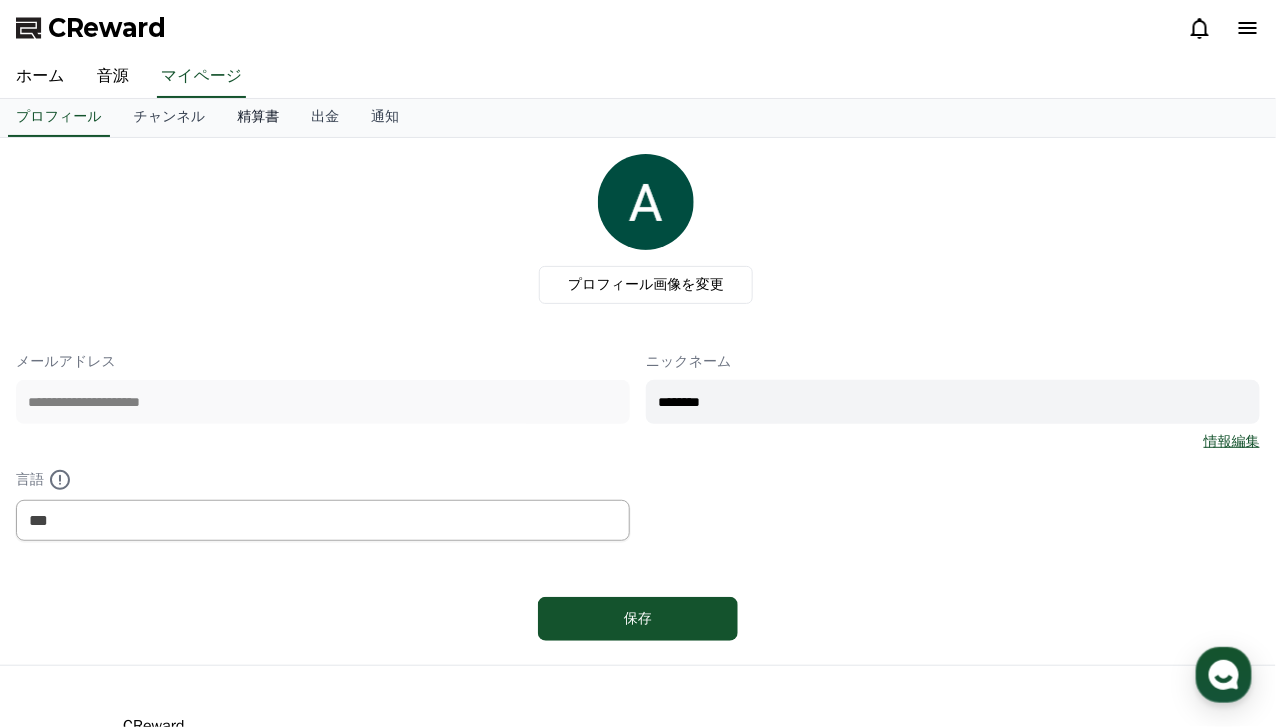 click on "精算書" at bounding box center (258, 118) 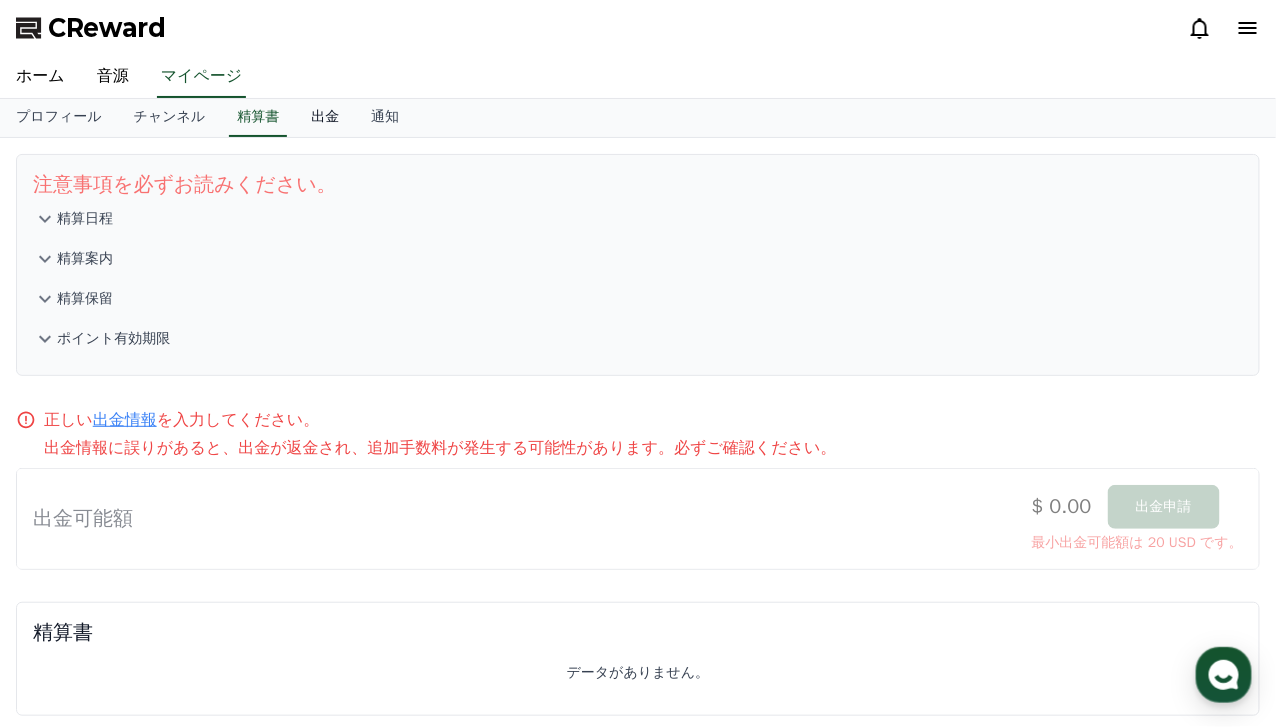 click on "出金" at bounding box center [325, 118] 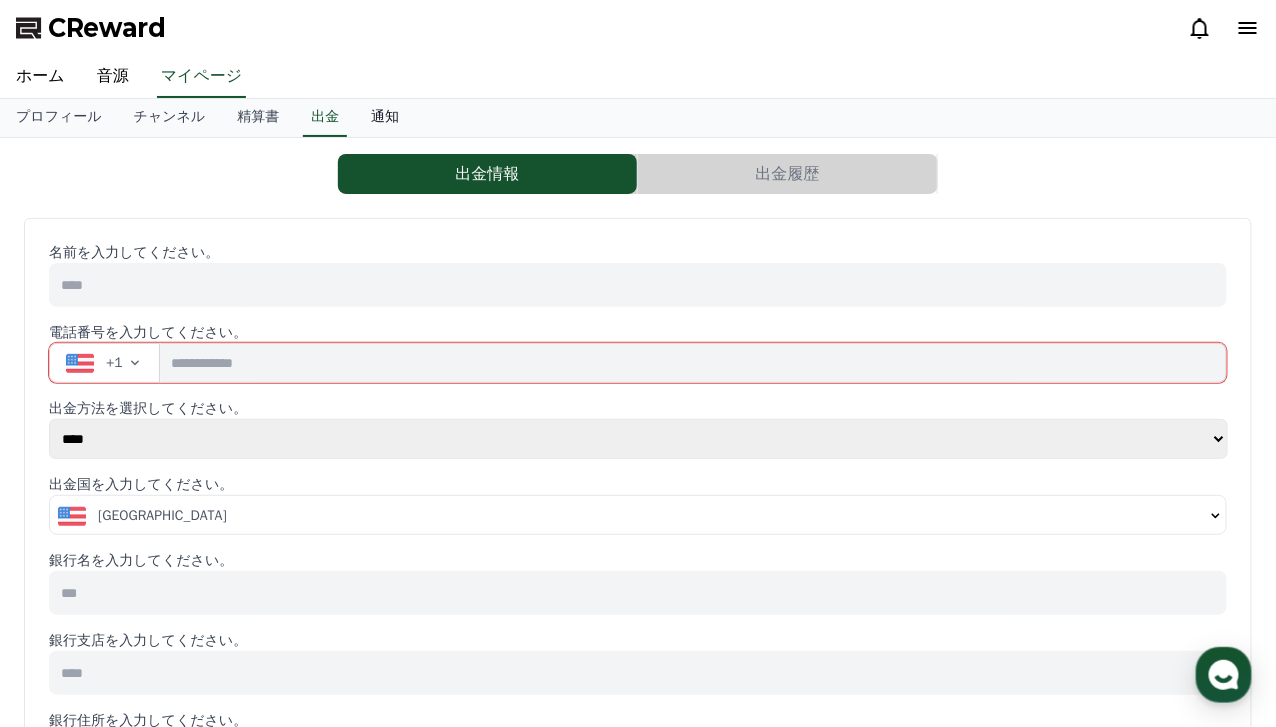 click on "通知" at bounding box center (385, 118) 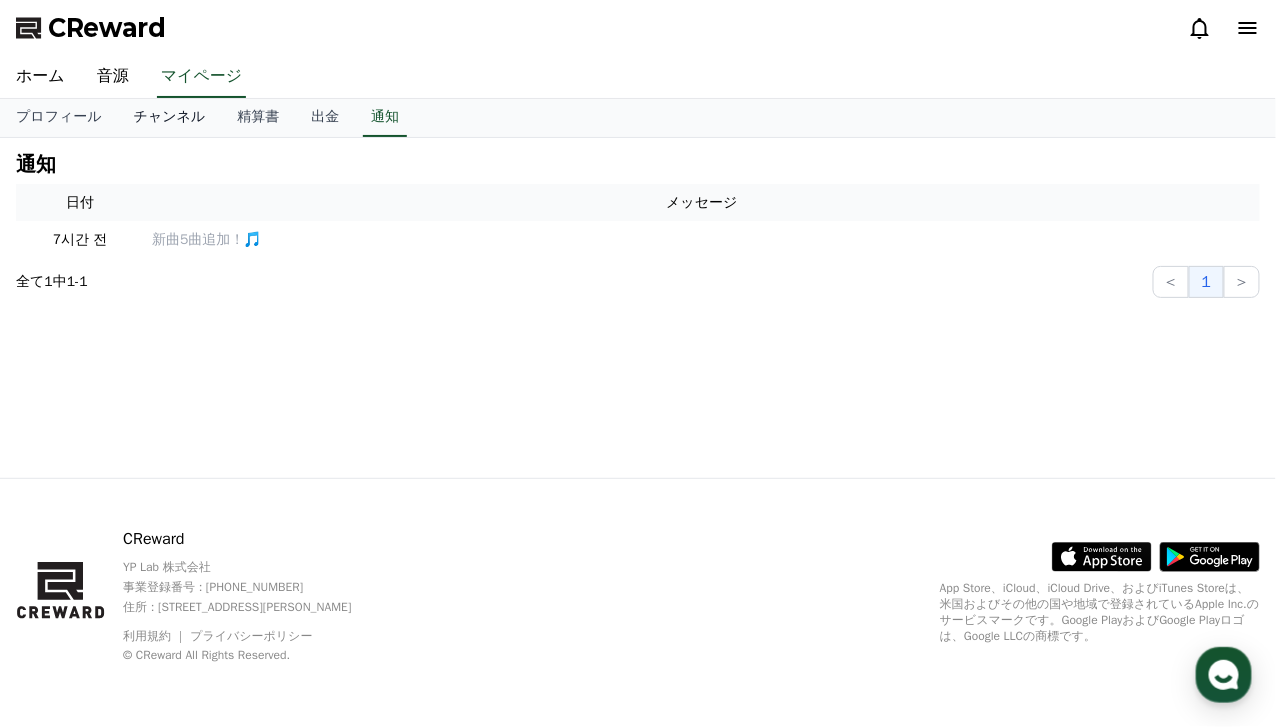 click on "チャンネル" at bounding box center (170, 118) 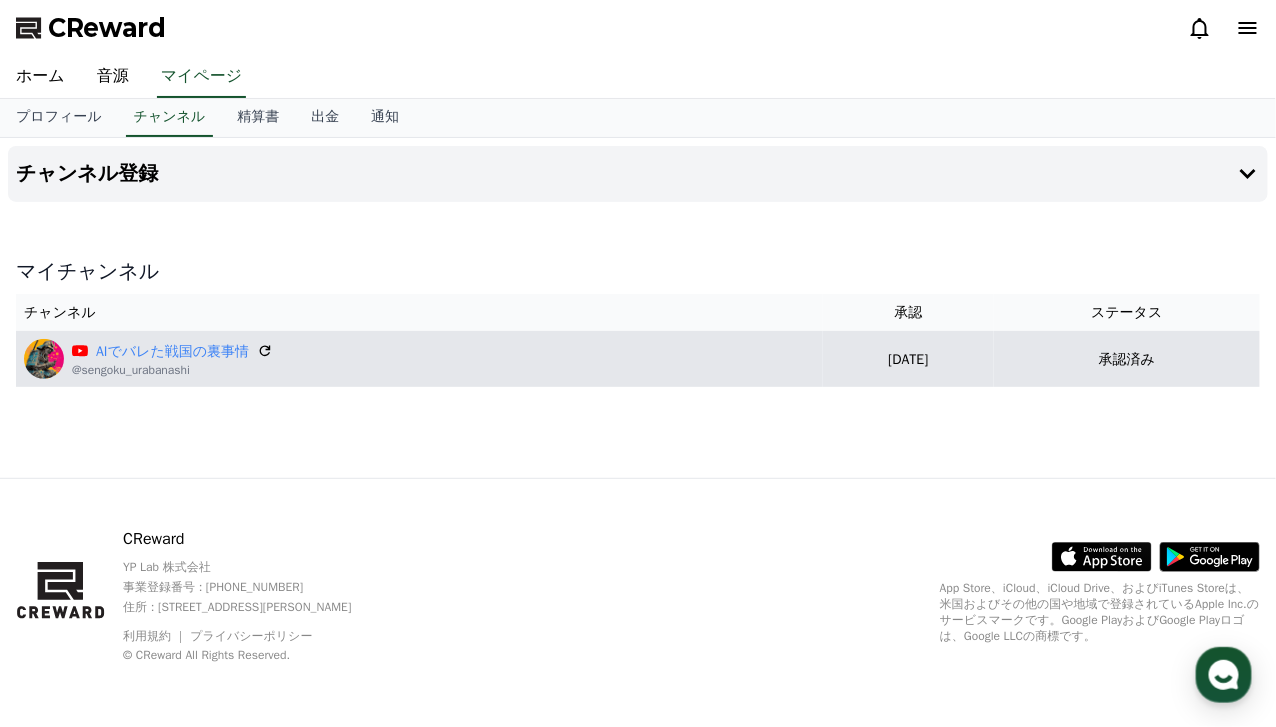 click on "AIでバレた戦国の裏事情     @sengoku_urabanashi" at bounding box center [419, 359] 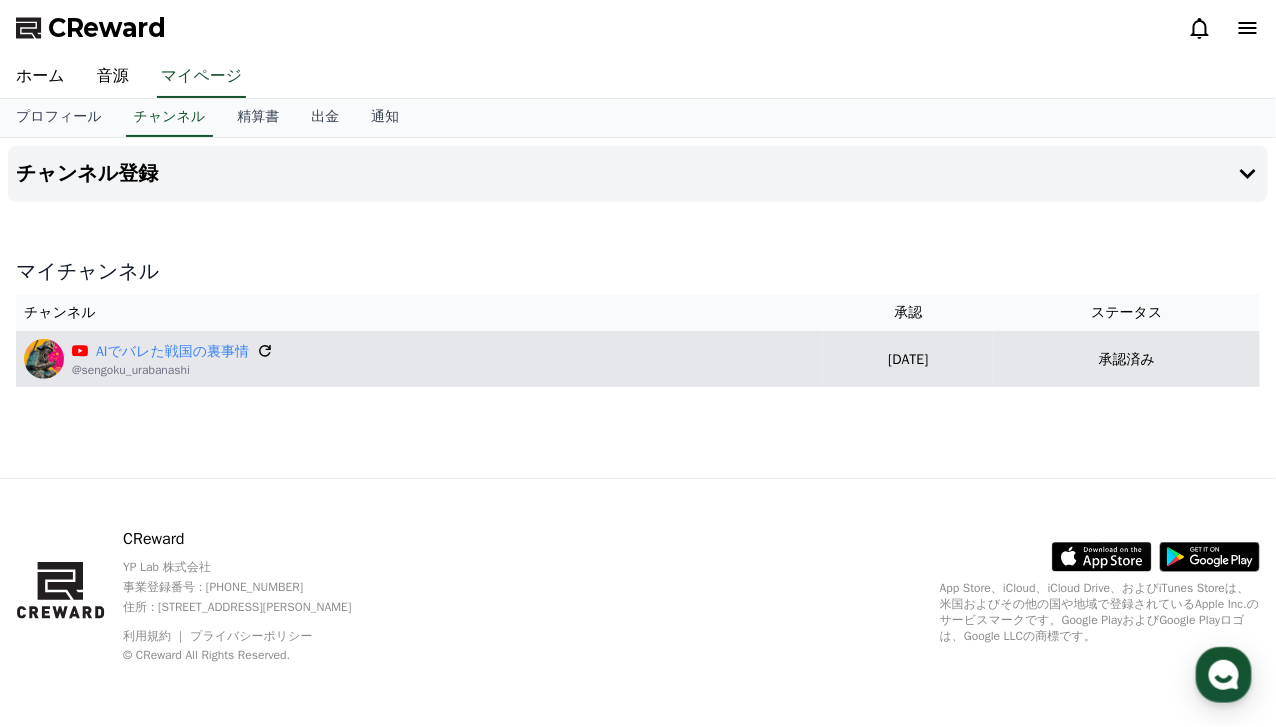 click 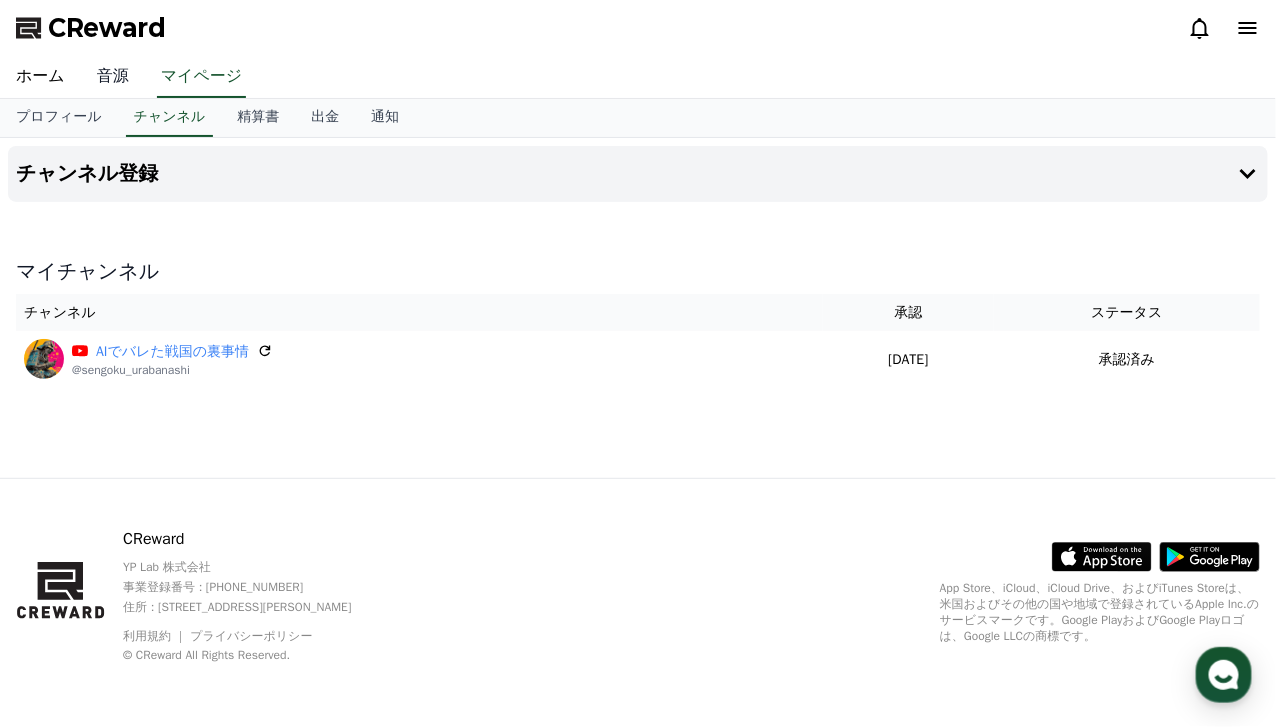 click on "音源" at bounding box center (113, 77) 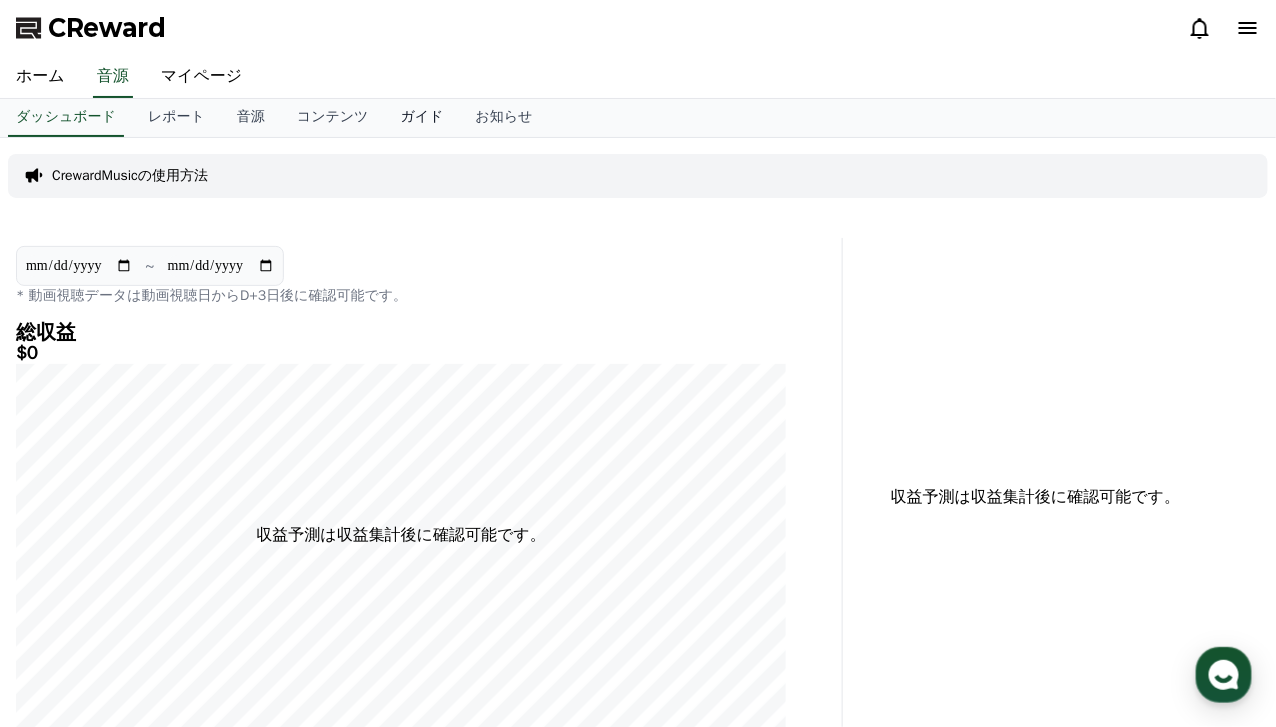 click on "ガイド" at bounding box center (422, 118) 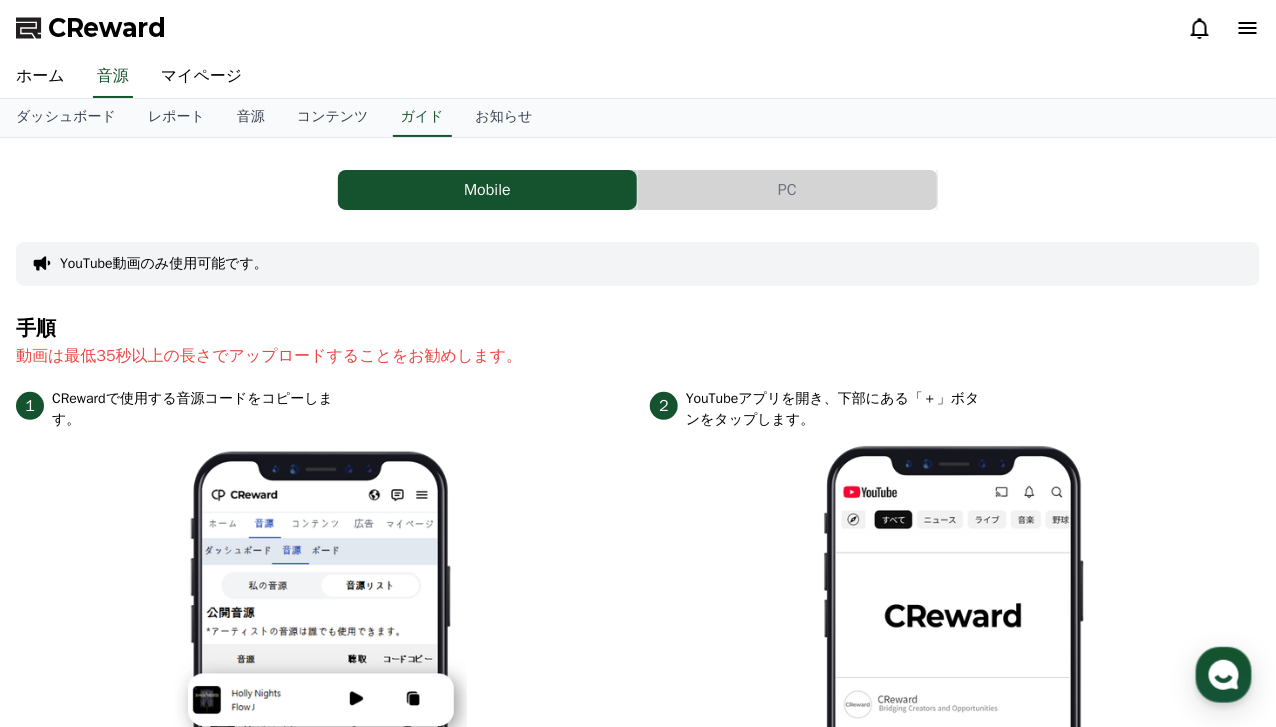 click on "PC" at bounding box center [787, 190] 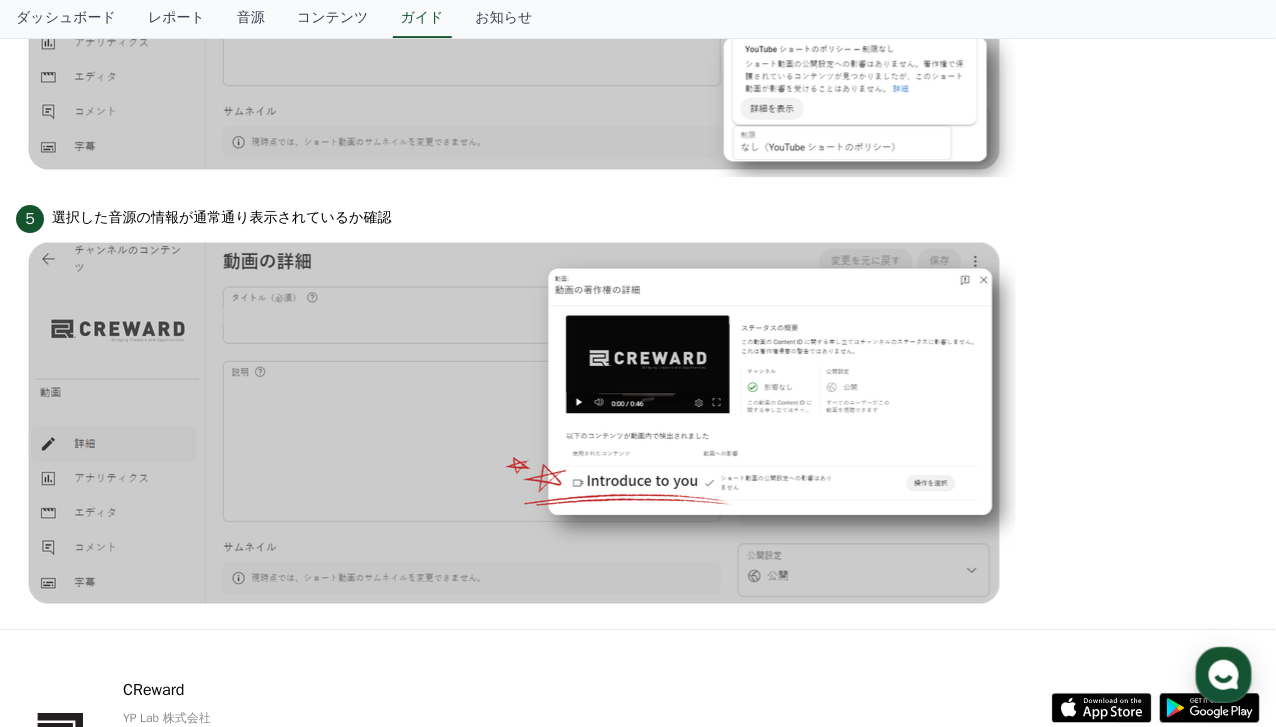 scroll, scrollTop: 2028, scrollLeft: 0, axis: vertical 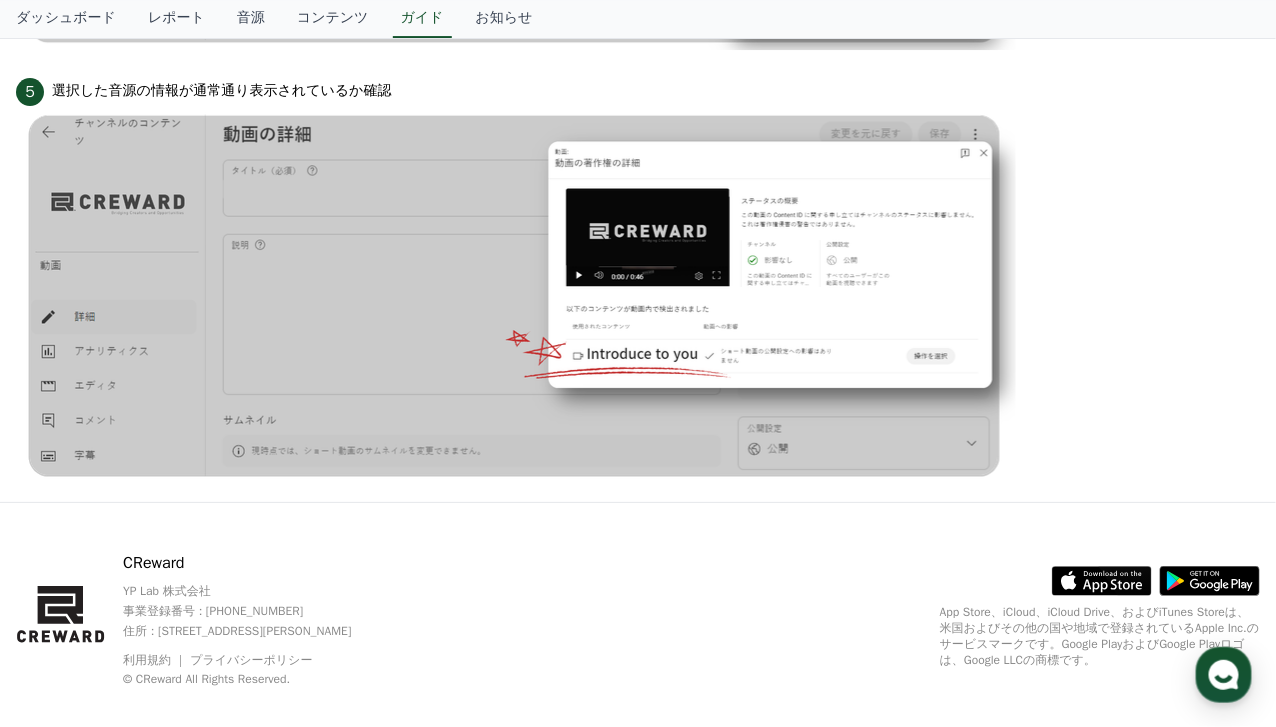 click at bounding box center [516, 296] 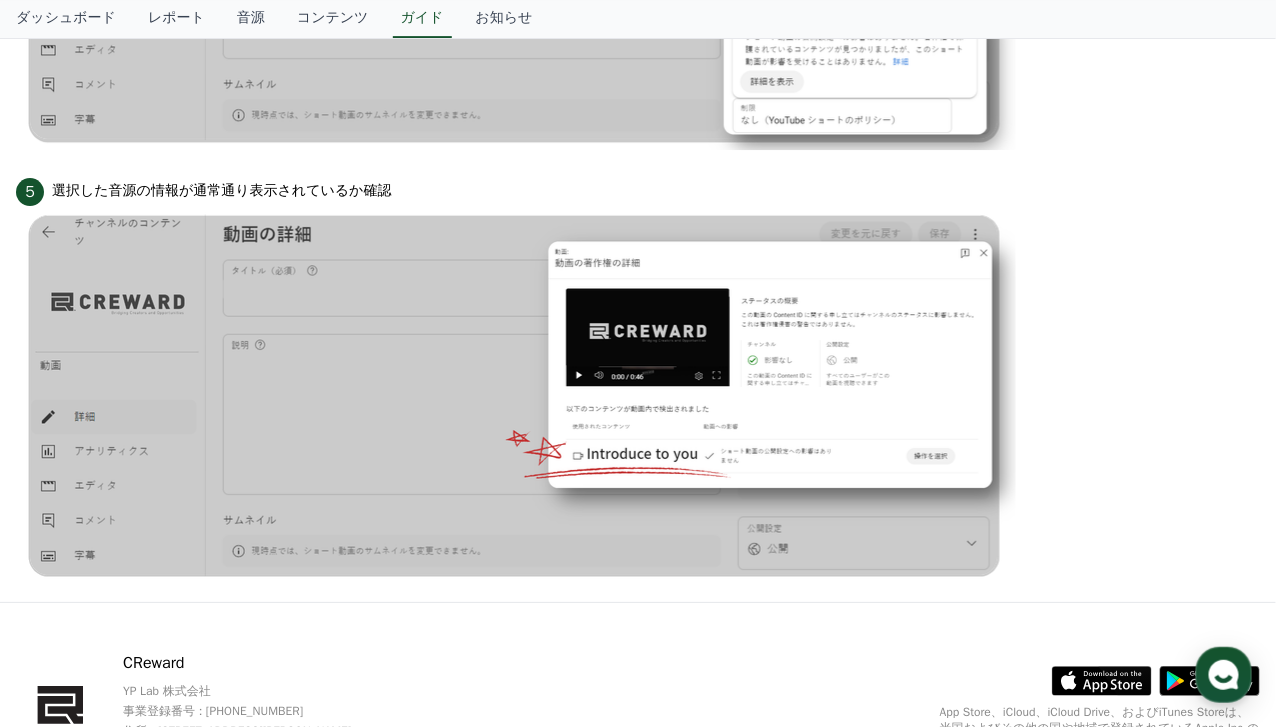scroll, scrollTop: 1828, scrollLeft: 0, axis: vertical 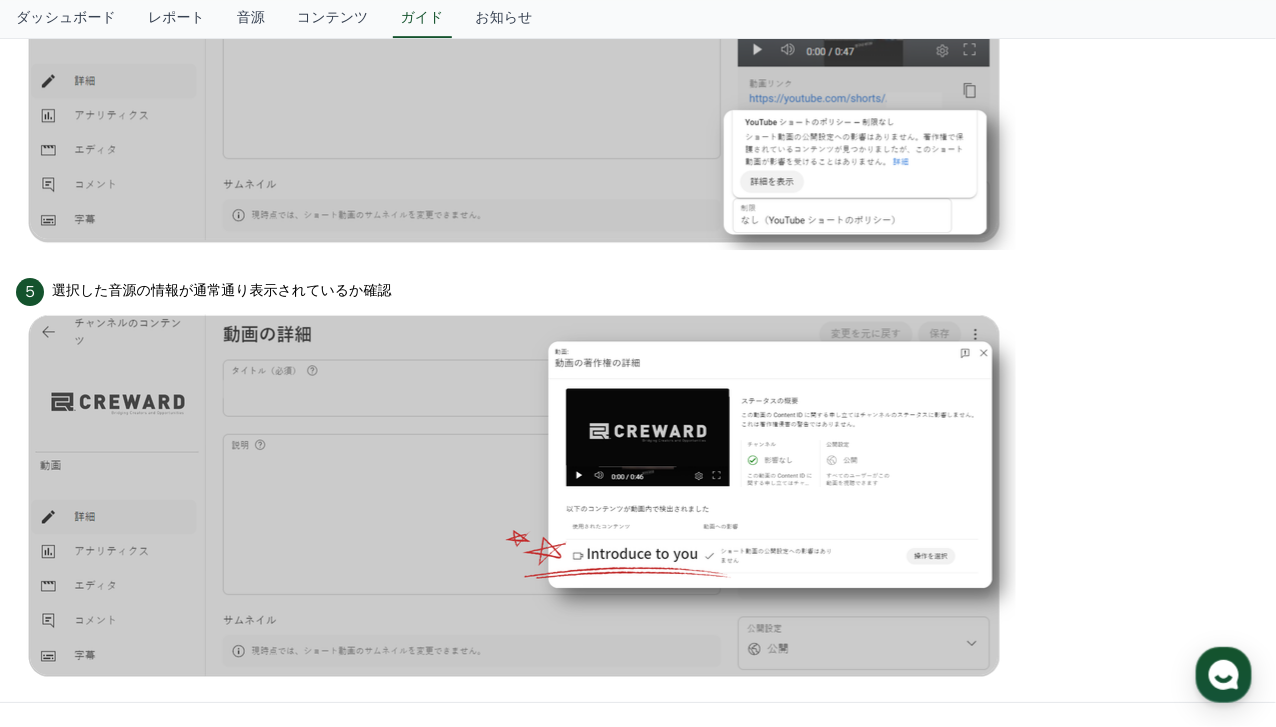 click on "1   CReward Musicで音源をダウンロード     2   動画制作の際、音源を挿入（YouTubeが認識できるように音源のボリュームを大きく設定して挿入）     3   音源認識を確認するため、動画をアップロードする前に非公開に設定し、YouTubeスタジオでアップロードしたコンテンツの「詳しく見る」をクリック     4   右側の制限事項の欄にある「詳細情報を見る」をクリック     5   選択した音源の情報が通常通り表示されているか確認" at bounding box center [638, -262] 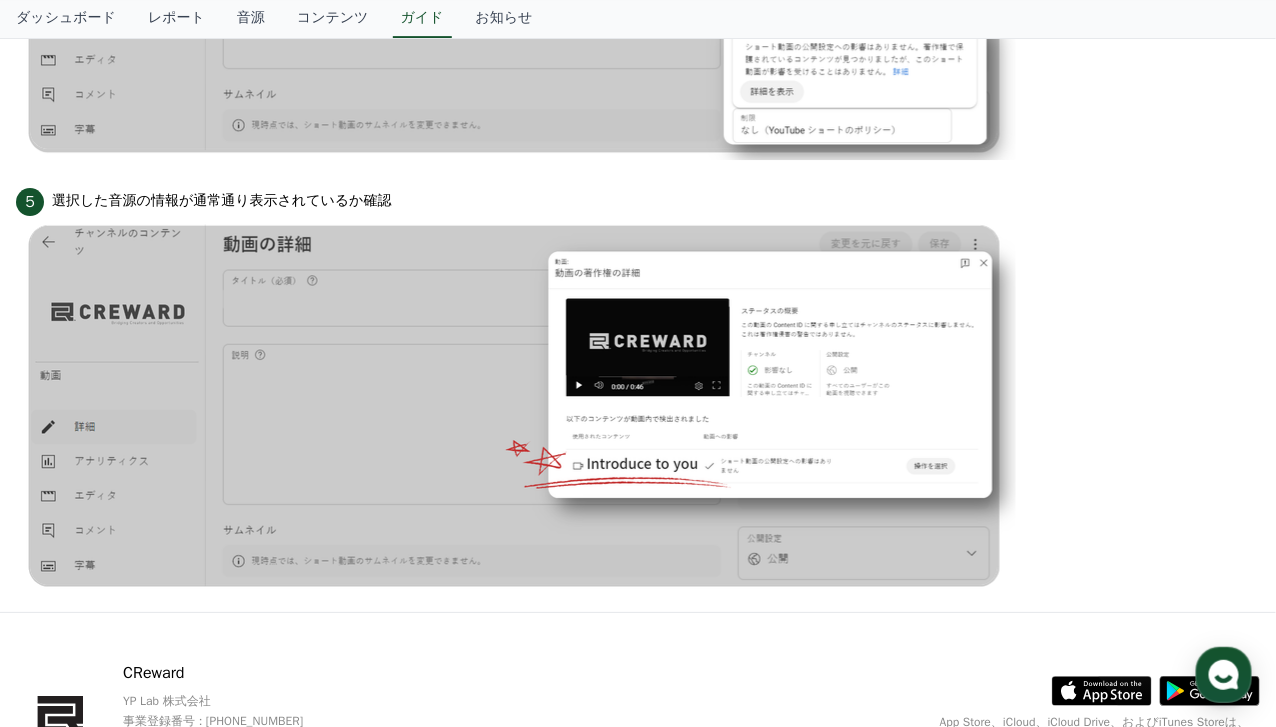 scroll, scrollTop: 2028, scrollLeft: 0, axis: vertical 